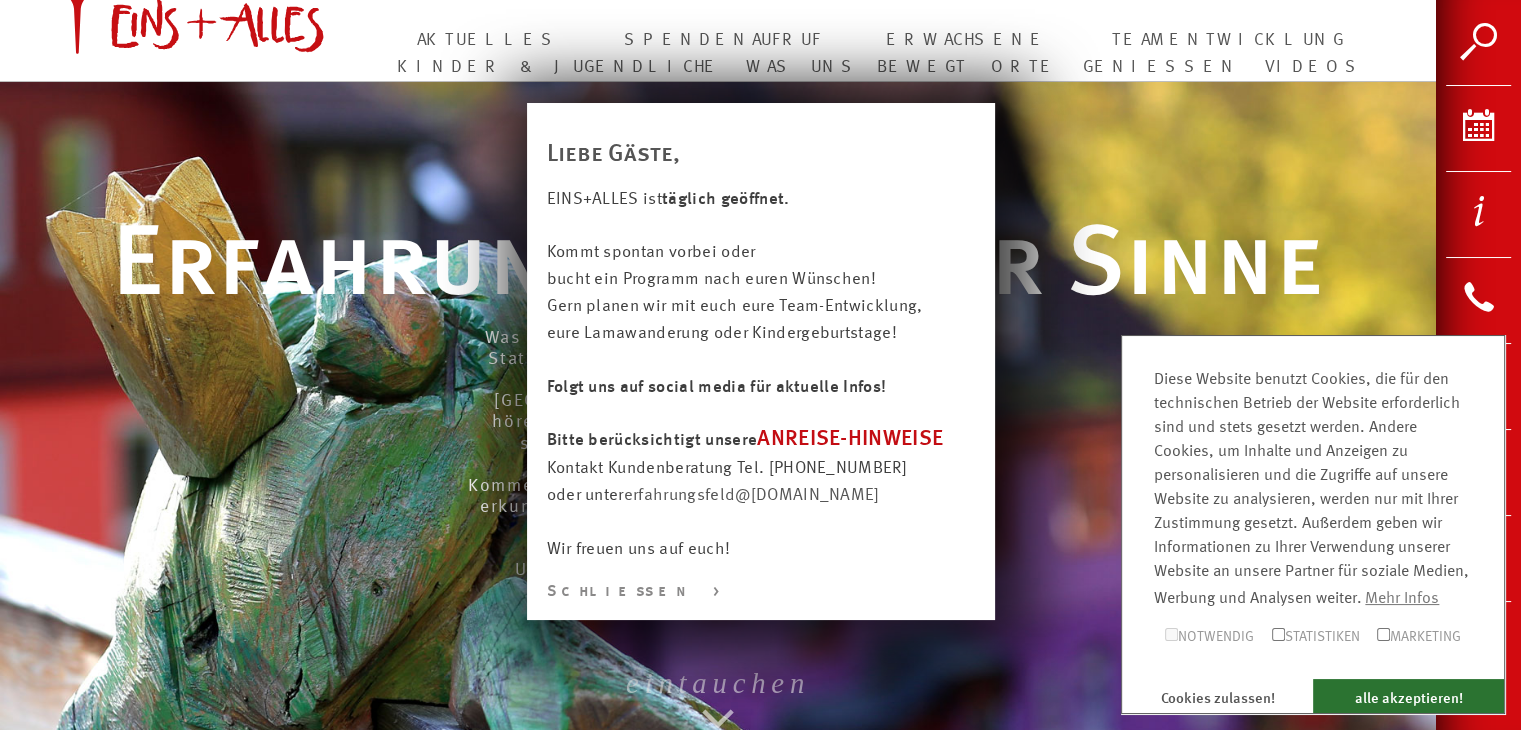 scroll, scrollTop: 200, scrollLeft: 0, axis: vertical 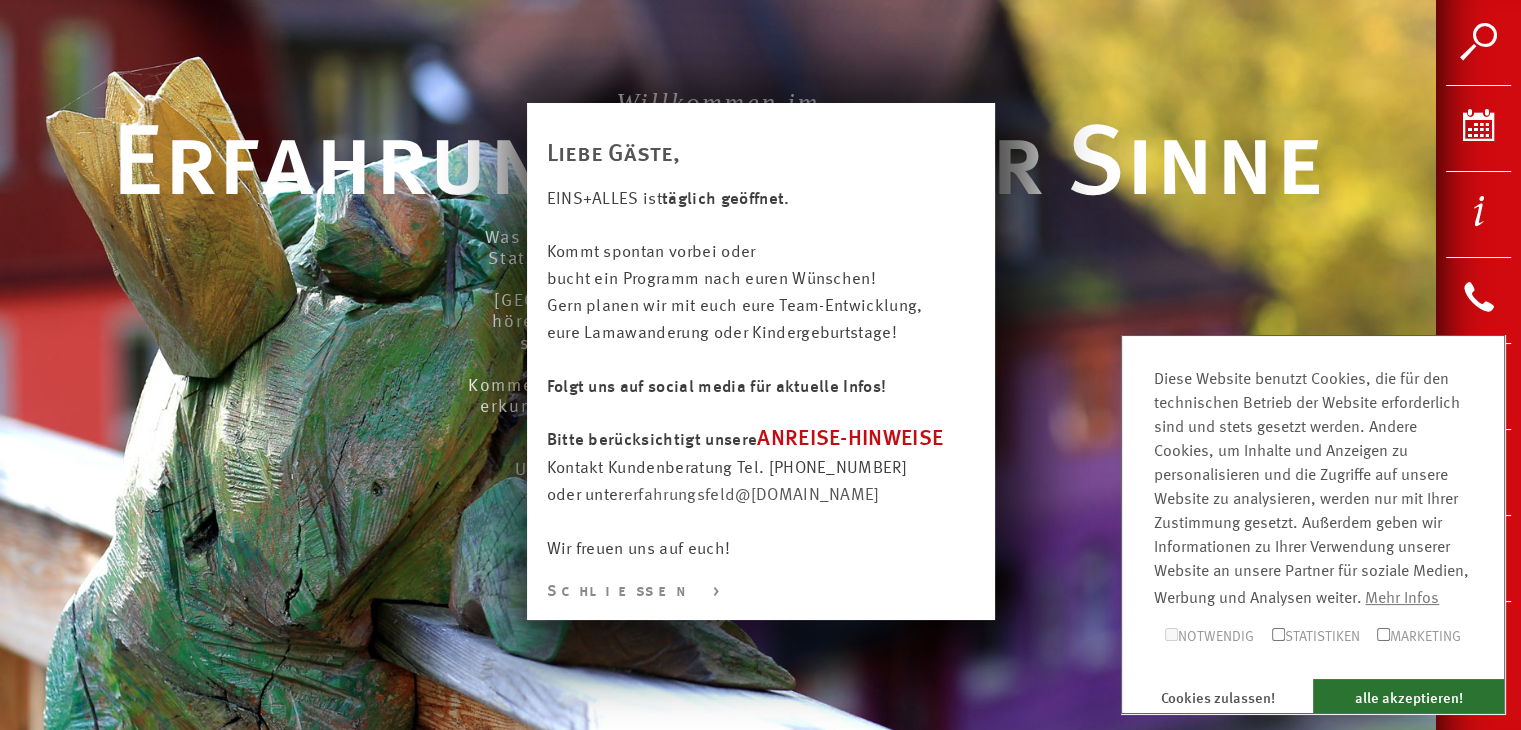 click on "Liebe Gäste,
EINS+ALLES ist   täglich geöffnet.   Kommt spontan vorbei oder   bucht ein Programm nach euren Wünschen!   Gern planen wir mit euch eure Team-Entwicklung,   eure Lamawanderung oder Kindergeburtstage!   Folgt uns auf social media für aktuelle Infos!   Bitte berücksichtigt unsere  ANREISE-HINWEISE Kontakt Kundenberatung Tel. 07182-800777   oder unter  erfahrungsfeld whatever @laufenmuehle.de Wir freuen uns auf euch! Schließen >" at bounding box center (761, 361) 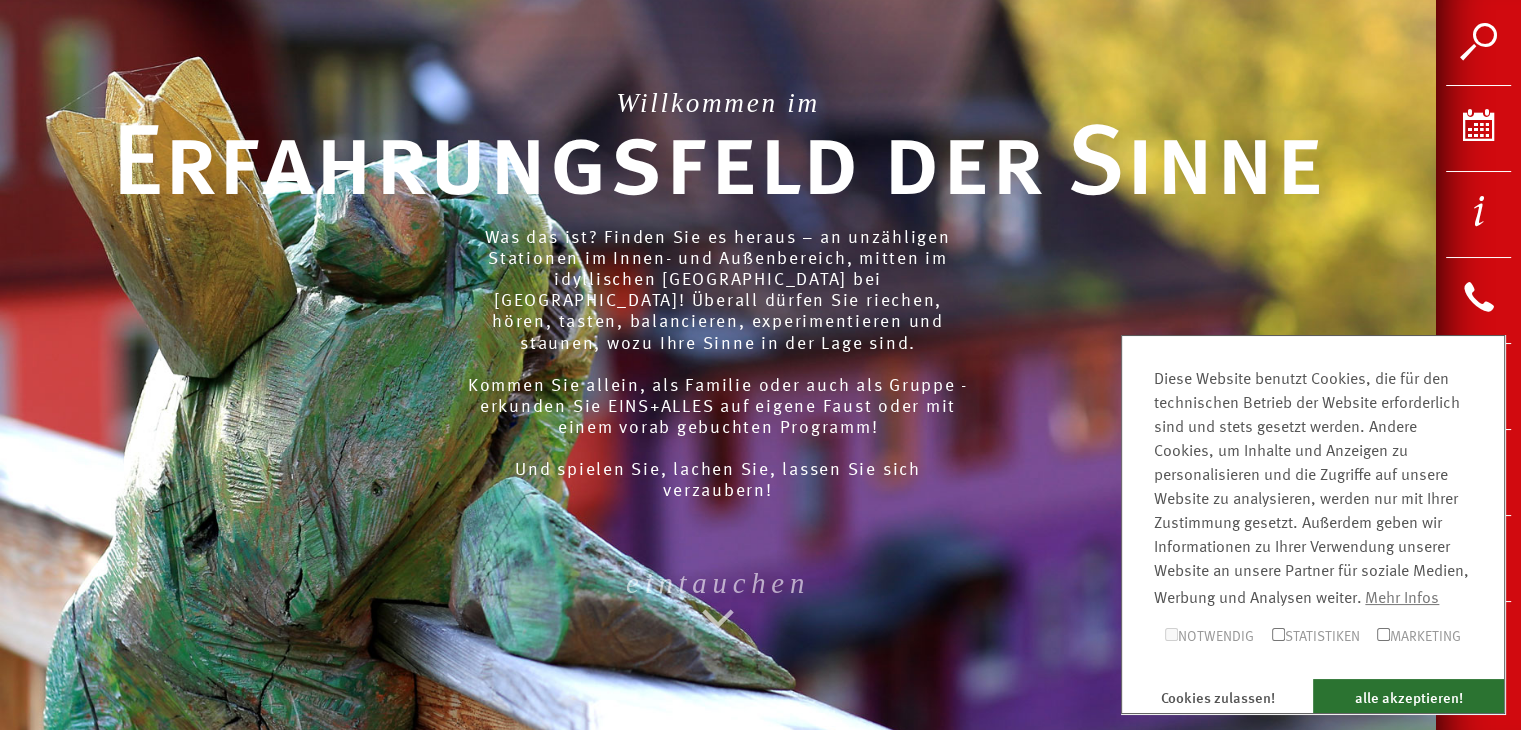 click on "eintauchen" at bounding box center [717, 588] 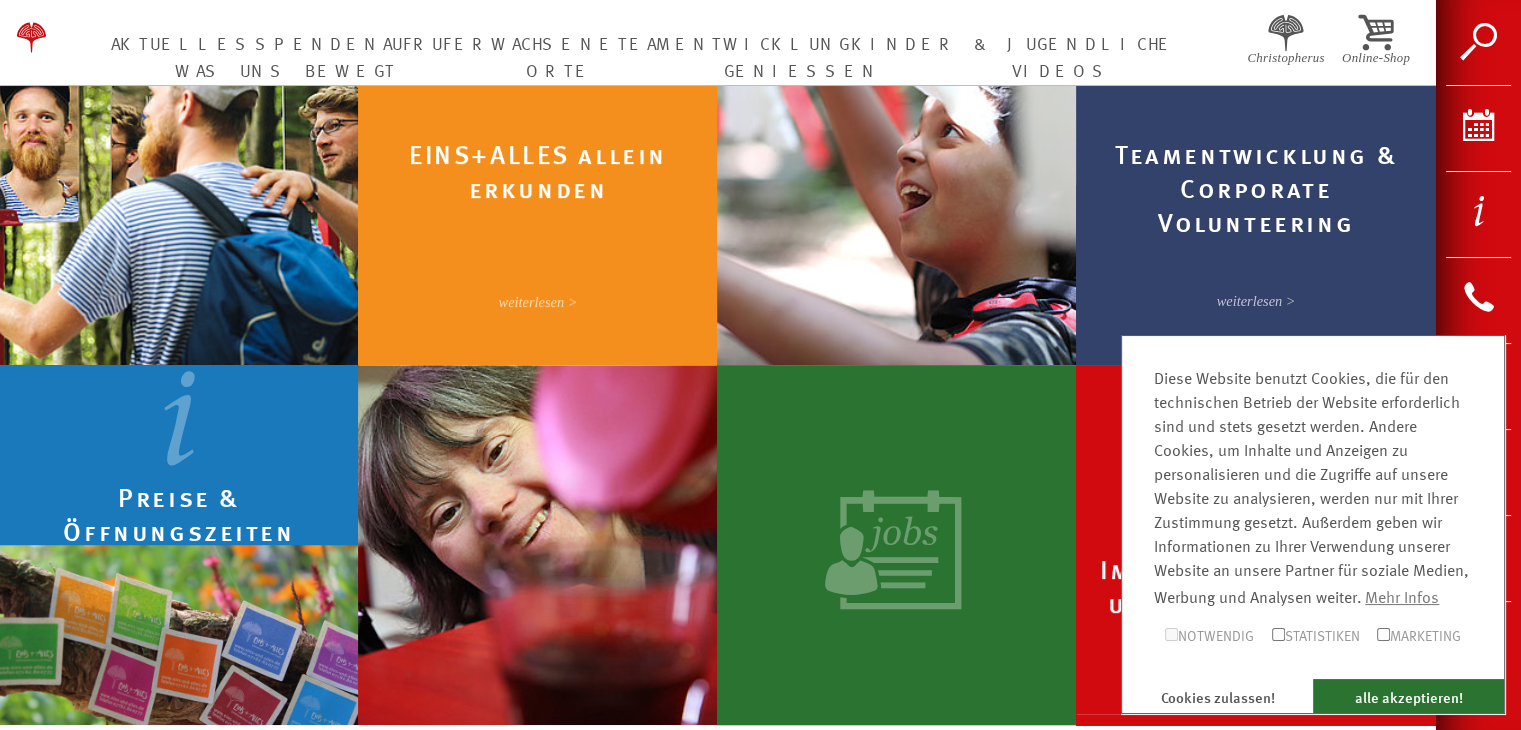 scroll, scrollTop: 1000, scrollLeft: 0, axis: vertical 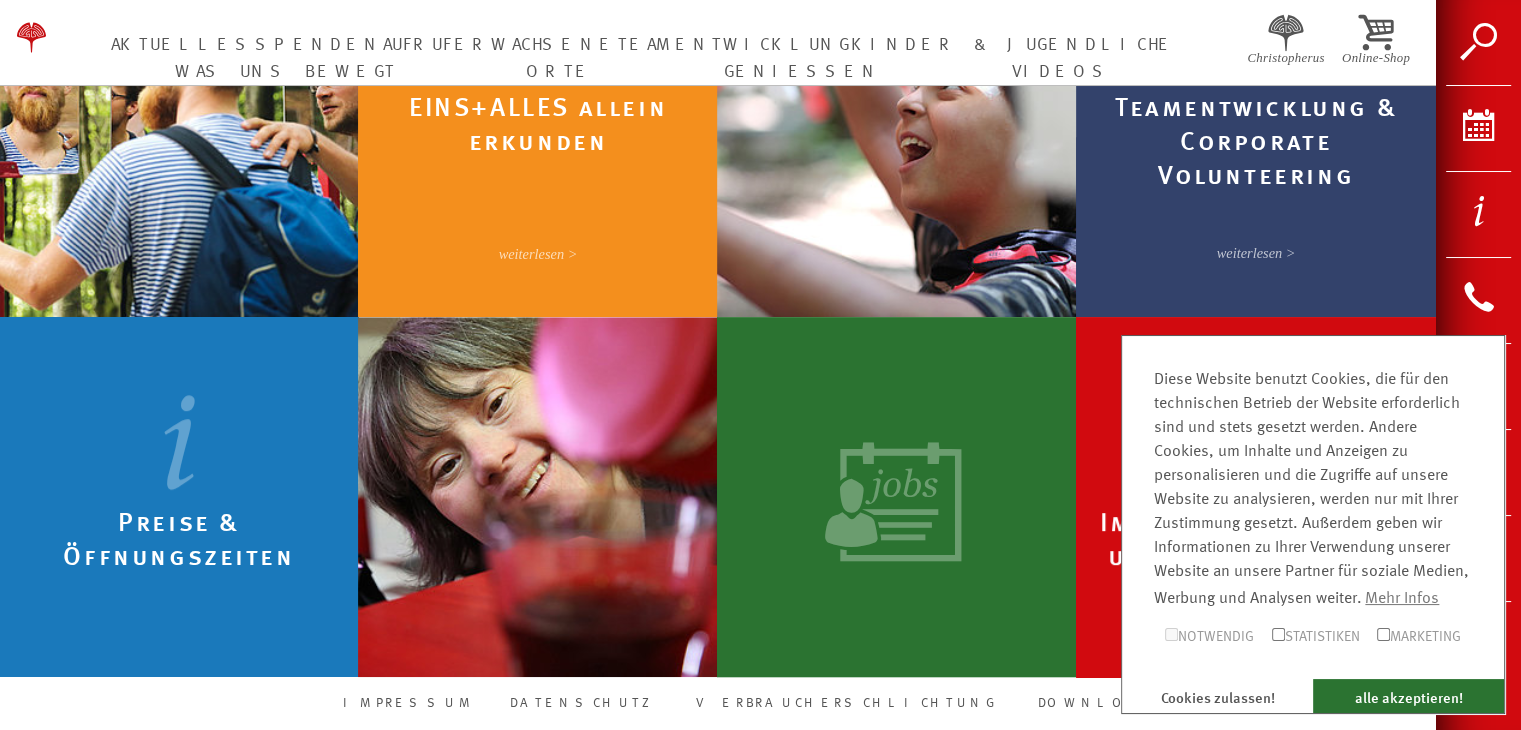 click at bounding box center (179, 767) 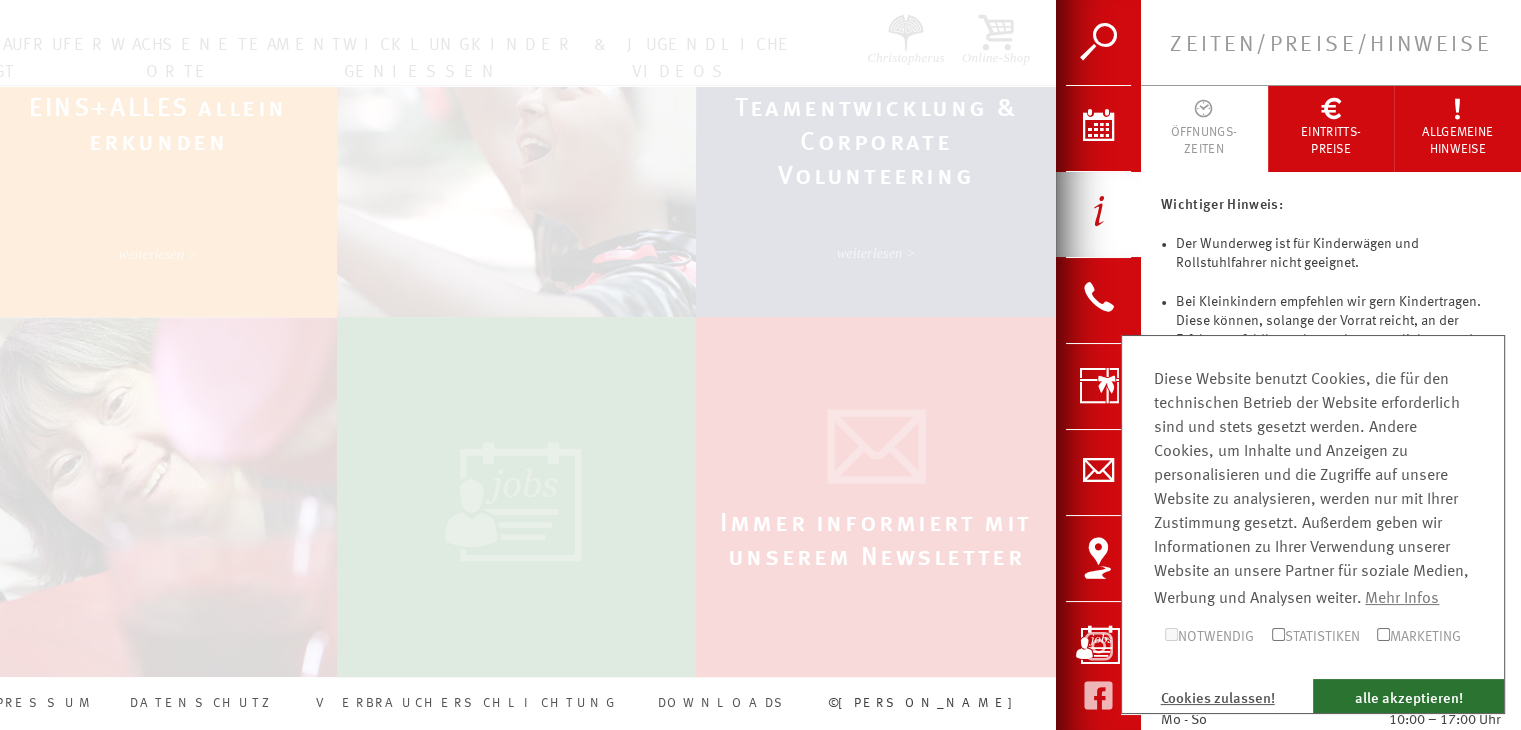 click on "Cookies zulassen!" at bounding box center [1217, 696] 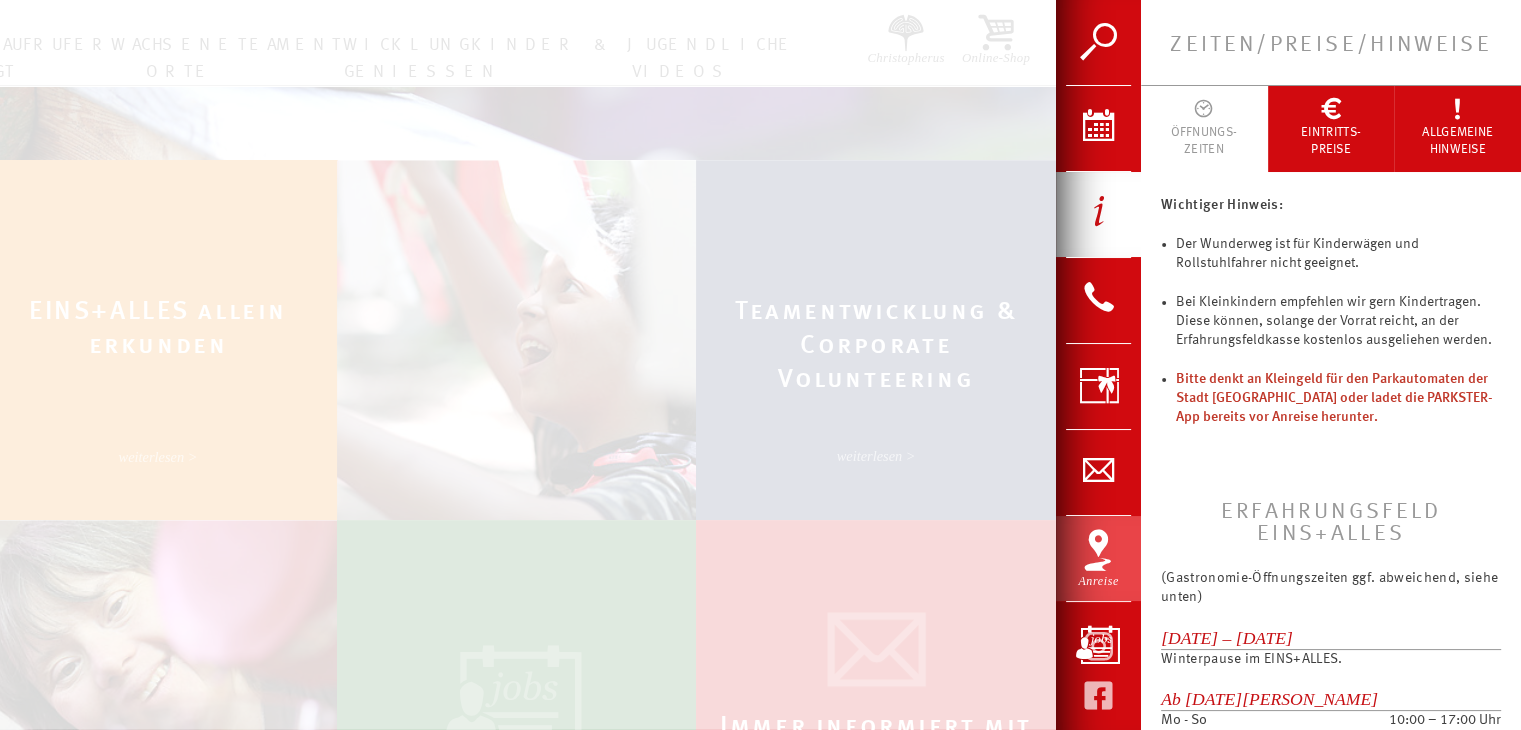 scroll, scrollTop: 800, scrollLeft: 0, axis: vertical 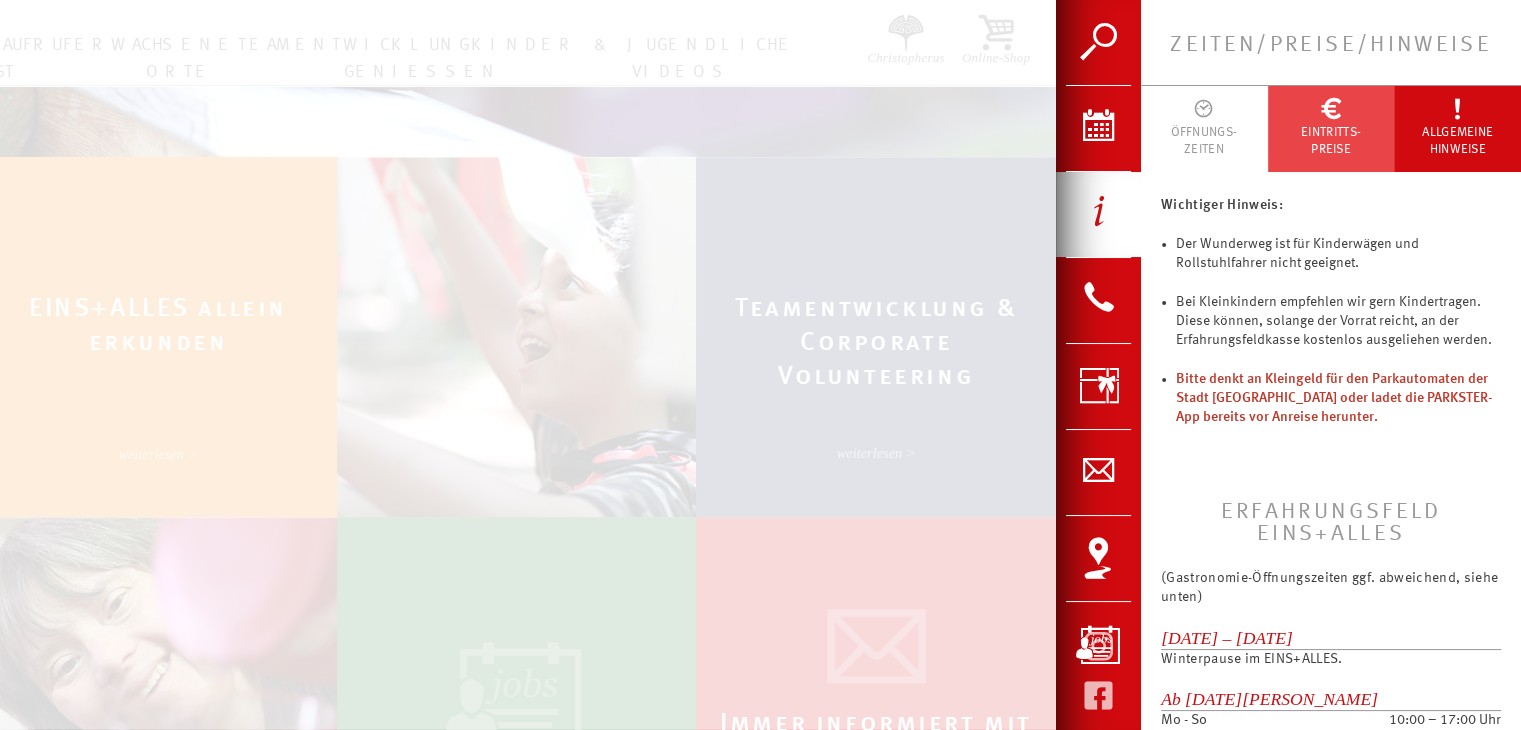 click on "EINTRITTS- PREISE" at bounding box center (1331, 141) 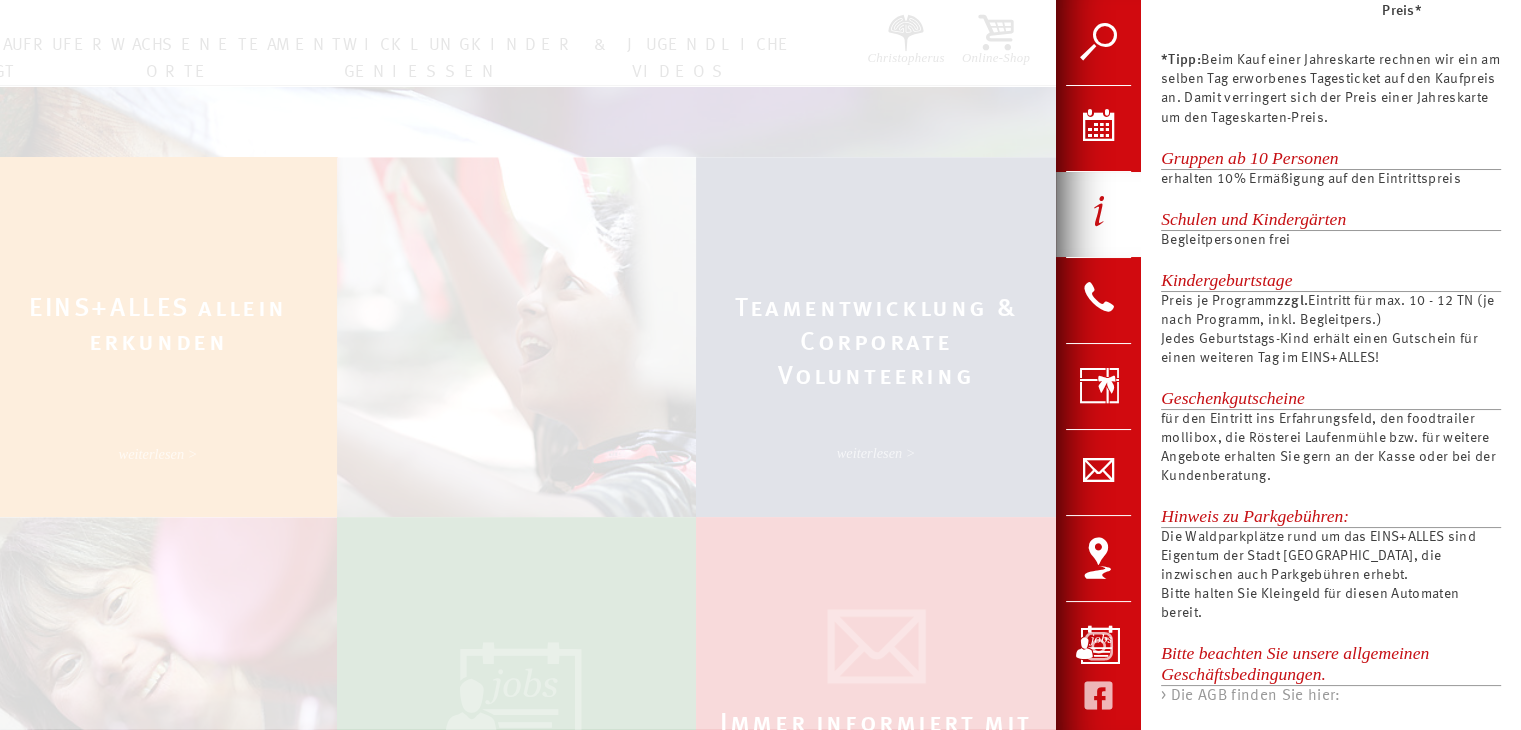 scroll, scrollTop: 1381, scrollLeft: 0, axis: vertical 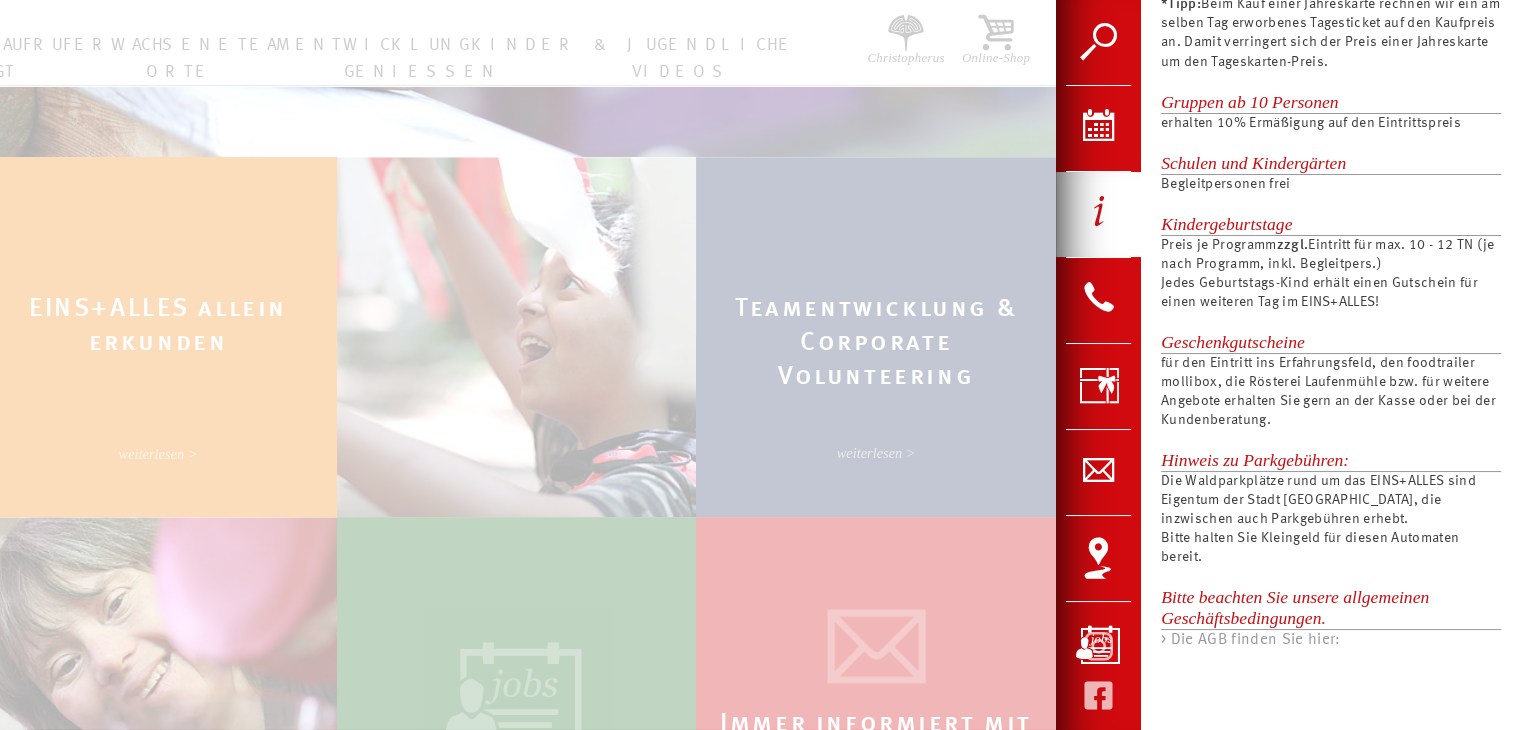 click at bounding box center [760, 365] 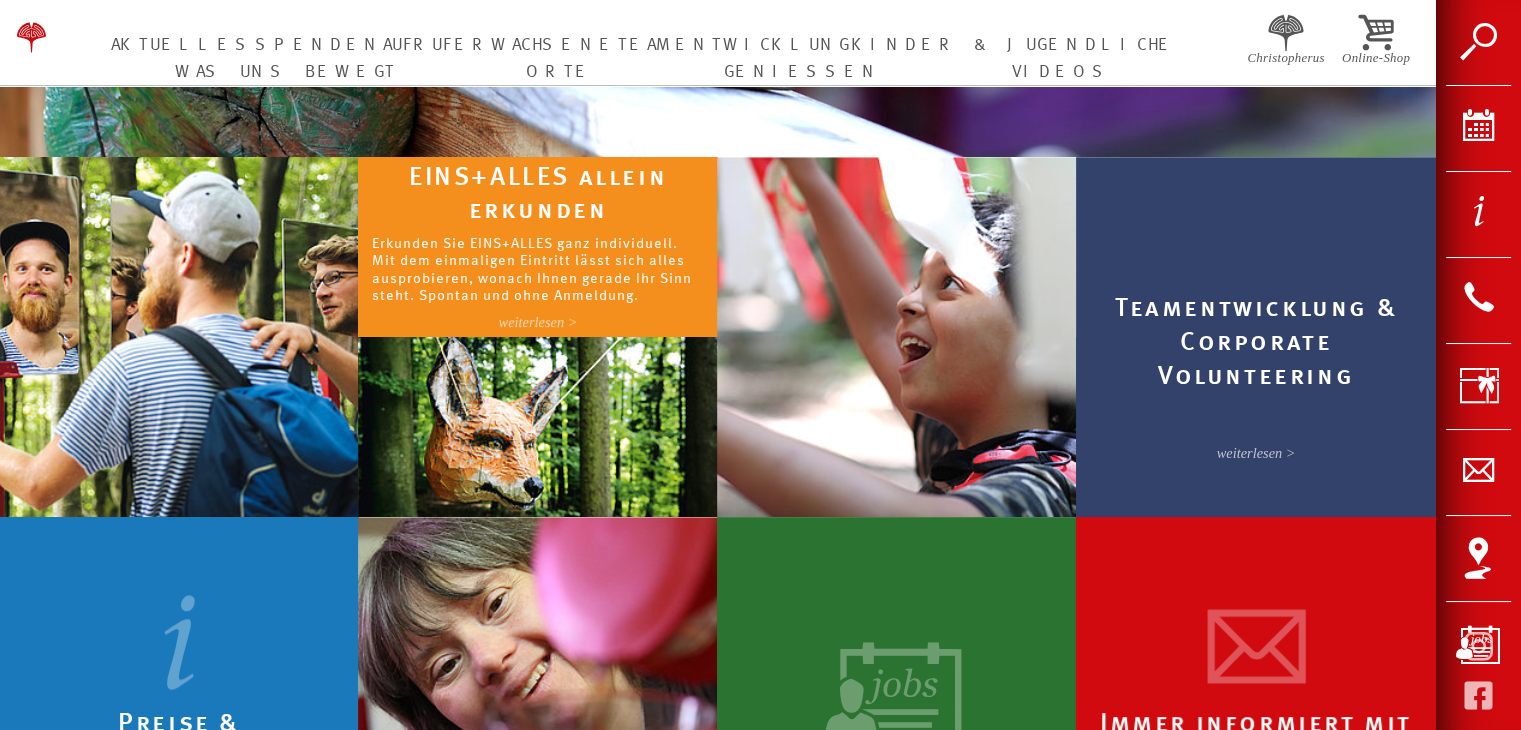 click on "Erkunden Sie EINS+ALLES ganz individuell. Mit dem einmaligen Eintritt lässt sich alles ausprobieren, wonach Ihnen gerade Ihr Sinn steht. Spontan und ohne Anmeldung." at bounding box center (538, 267) 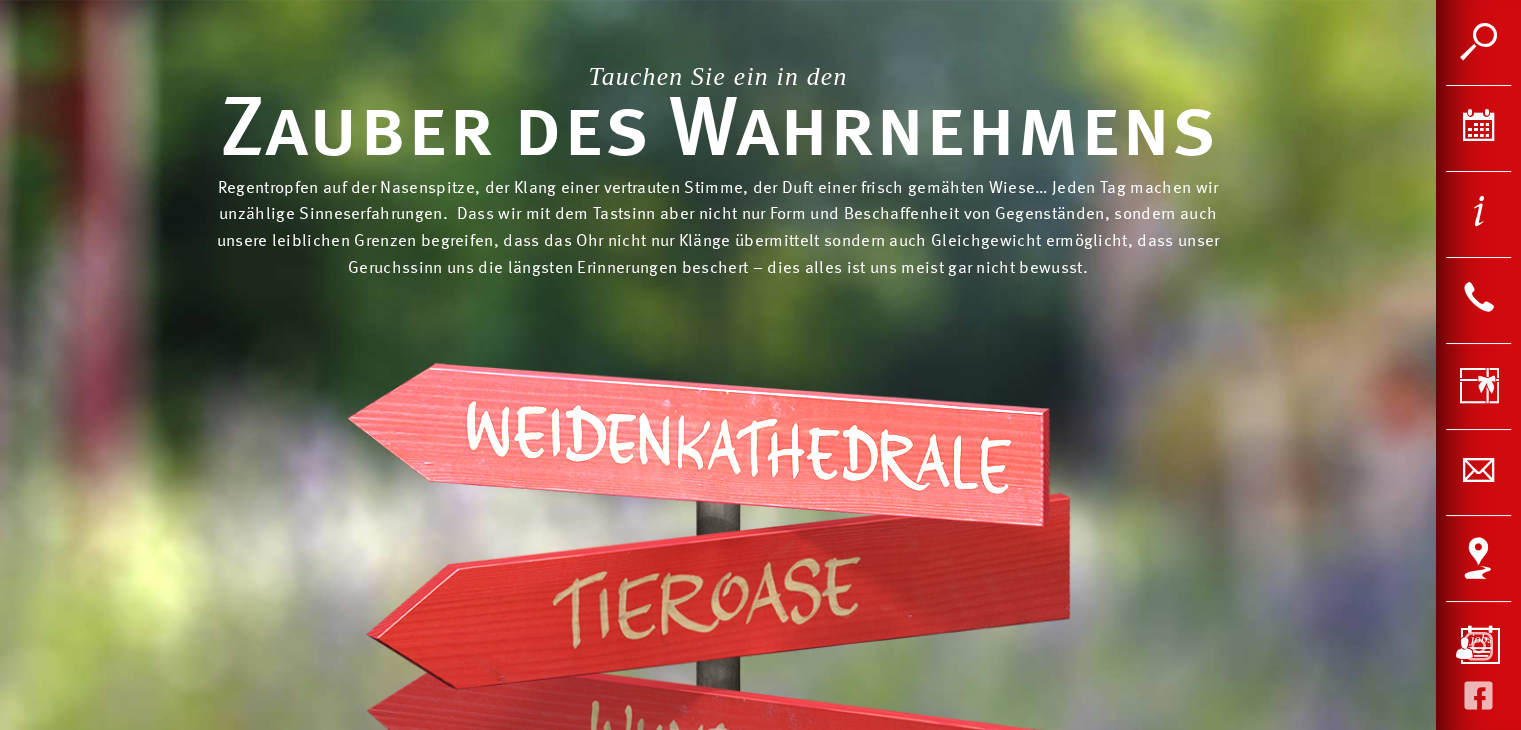 scroll, scrollTop: 300, scrollLeft: 0, axis: vertical 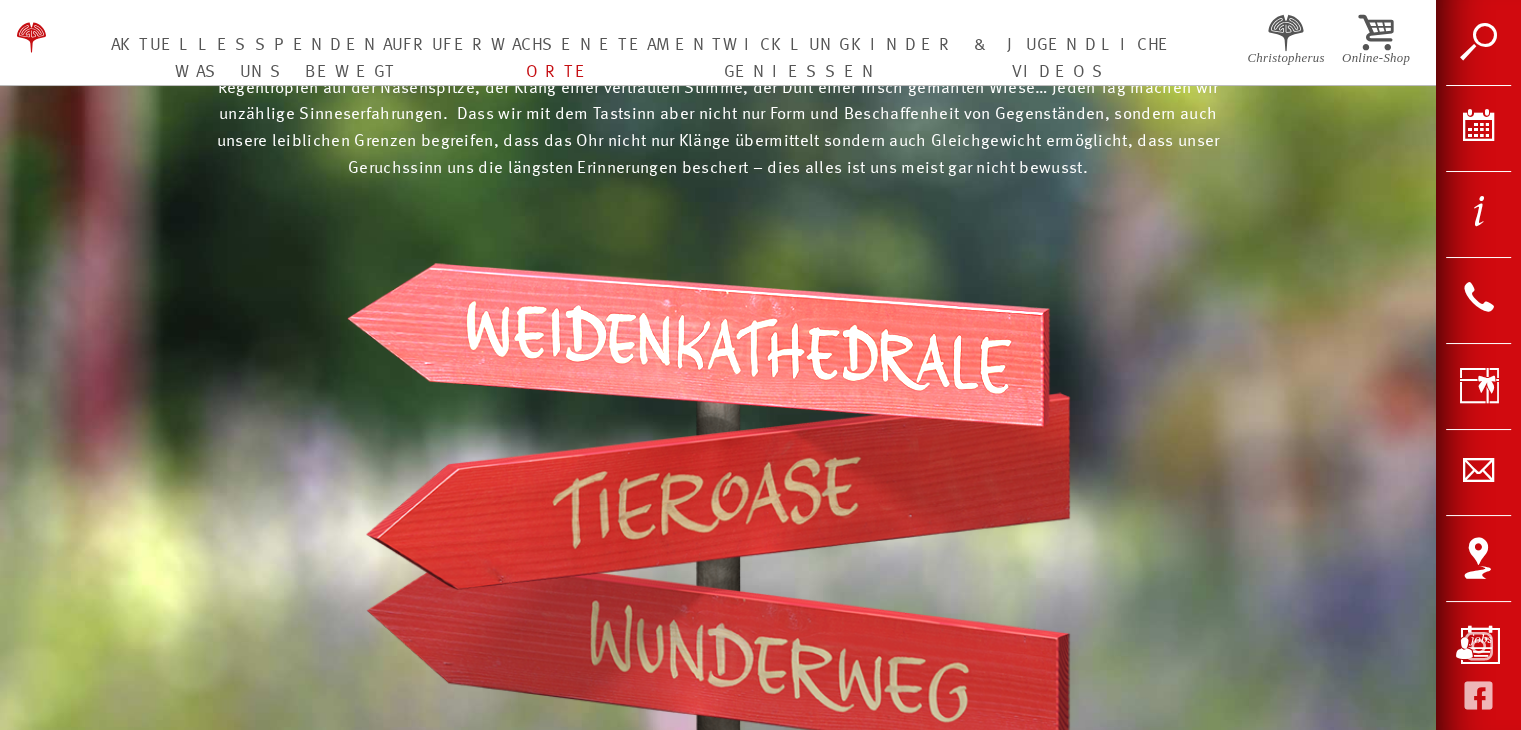 click at bounding box center [698, 345] 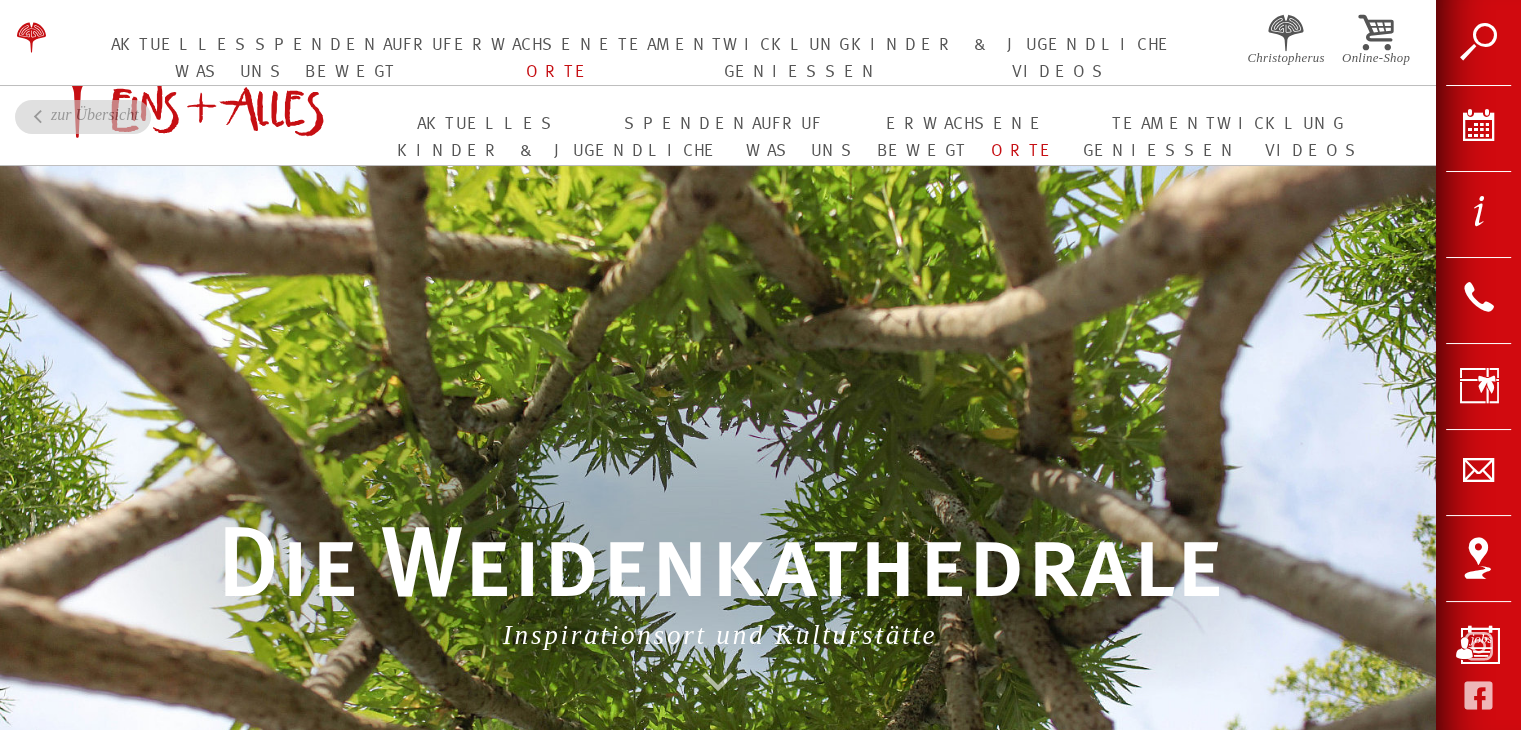 scroll, scrollTop: 0, scrollLeft: 0, axis: both 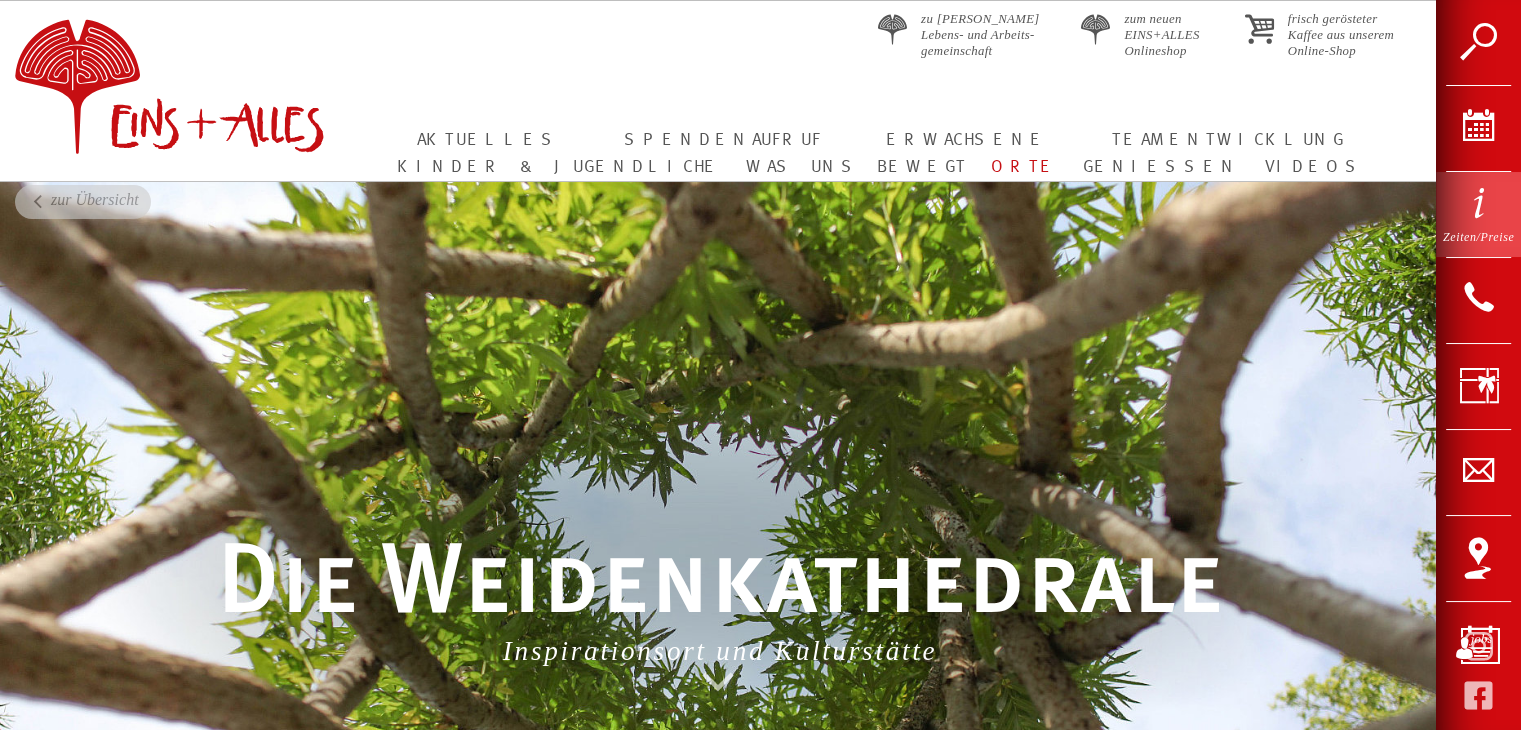 click on "Zeiten/Preise" at bounding box center (1478, 214) 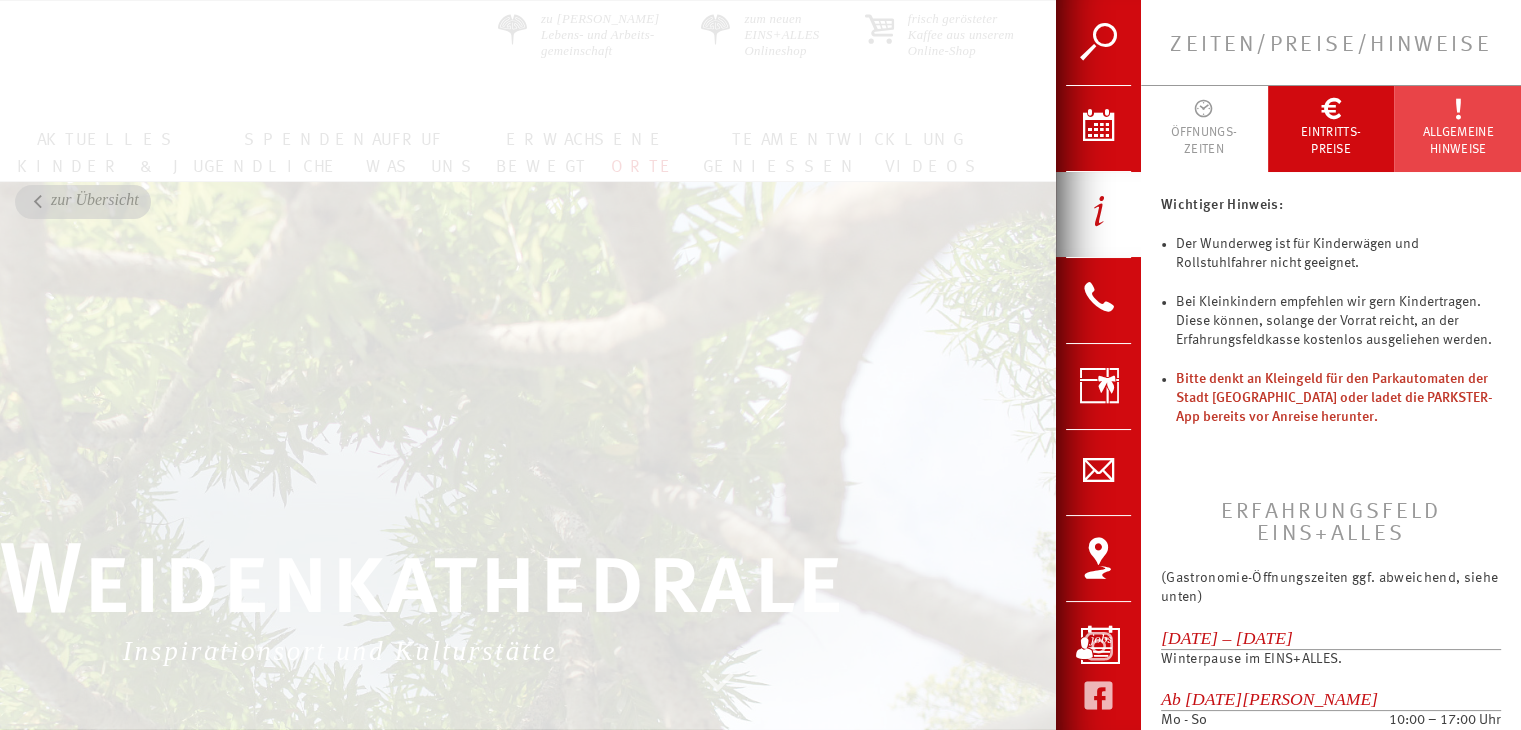 click on "ALLGEMEINE HINWEISE" at bounding box center (1458, 141) 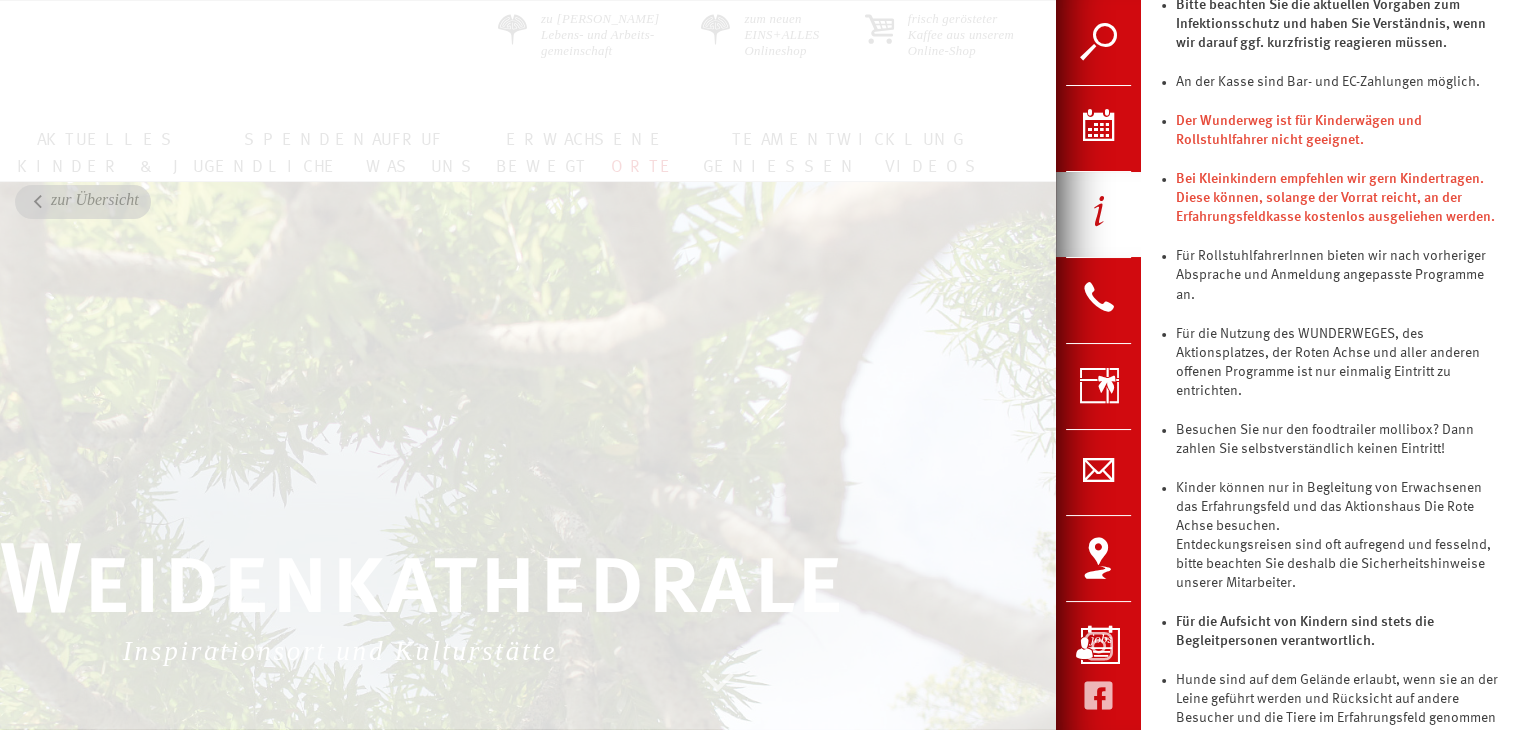 scroll, scrollTop: 300, scrollLeft: 0, axis: vertical 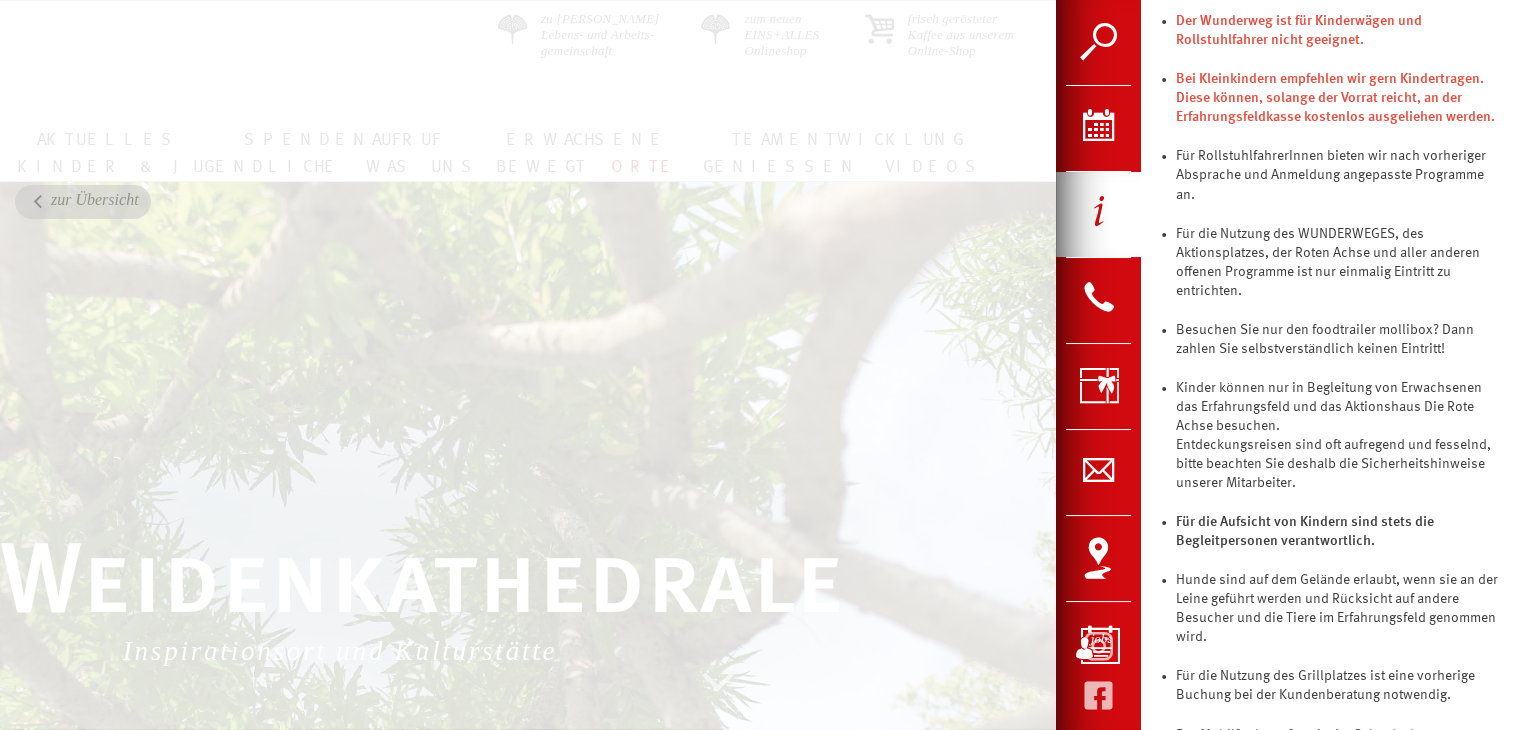 click on "Für die Nutzung des WUNDERWEGES, des Aktionsplatzes, der Roten Achse und aller anderen offenen Programme ist nur einmalig Eintritt zu entrichten." at bounding box center (1338, 273) 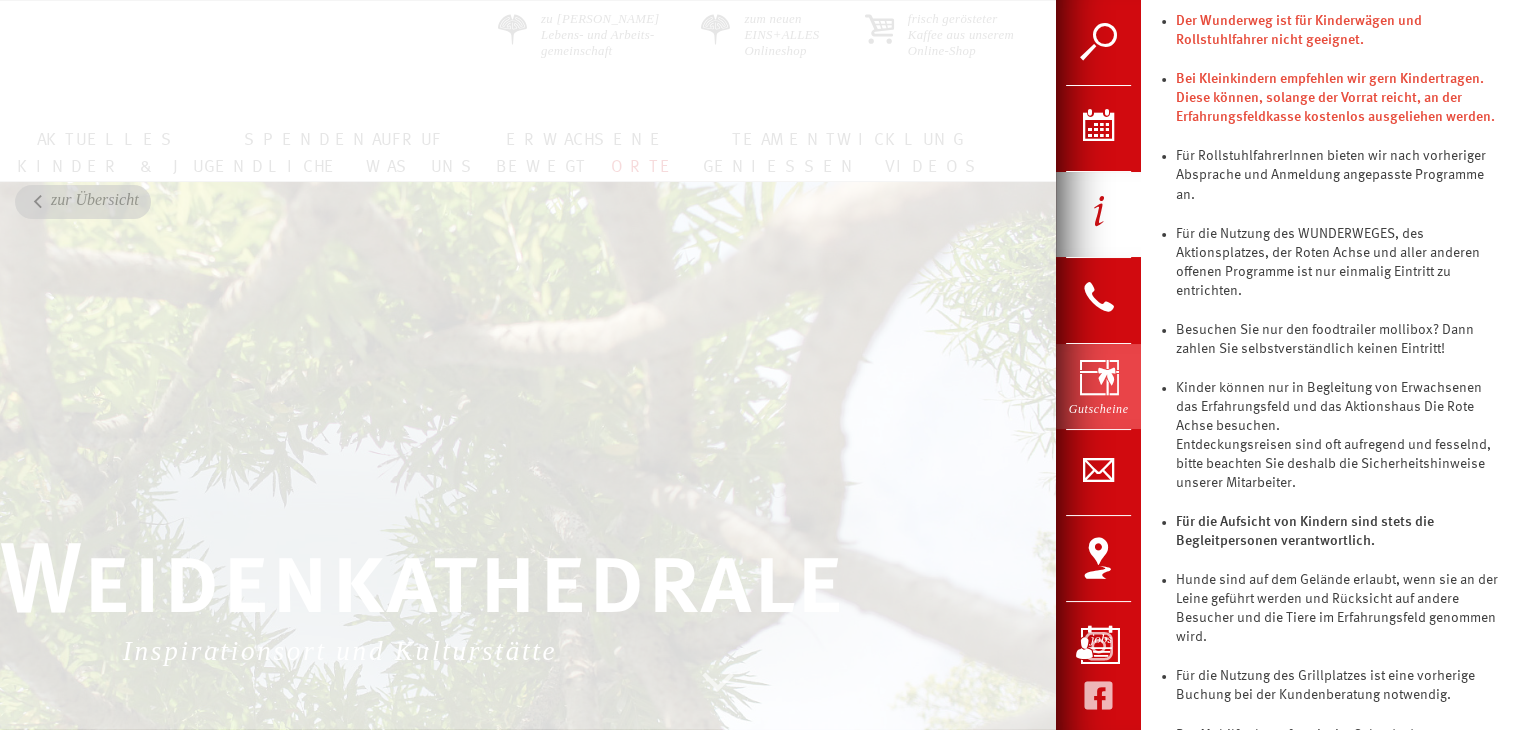 click on "Gutscheine" at bounding box center (1098, 386) 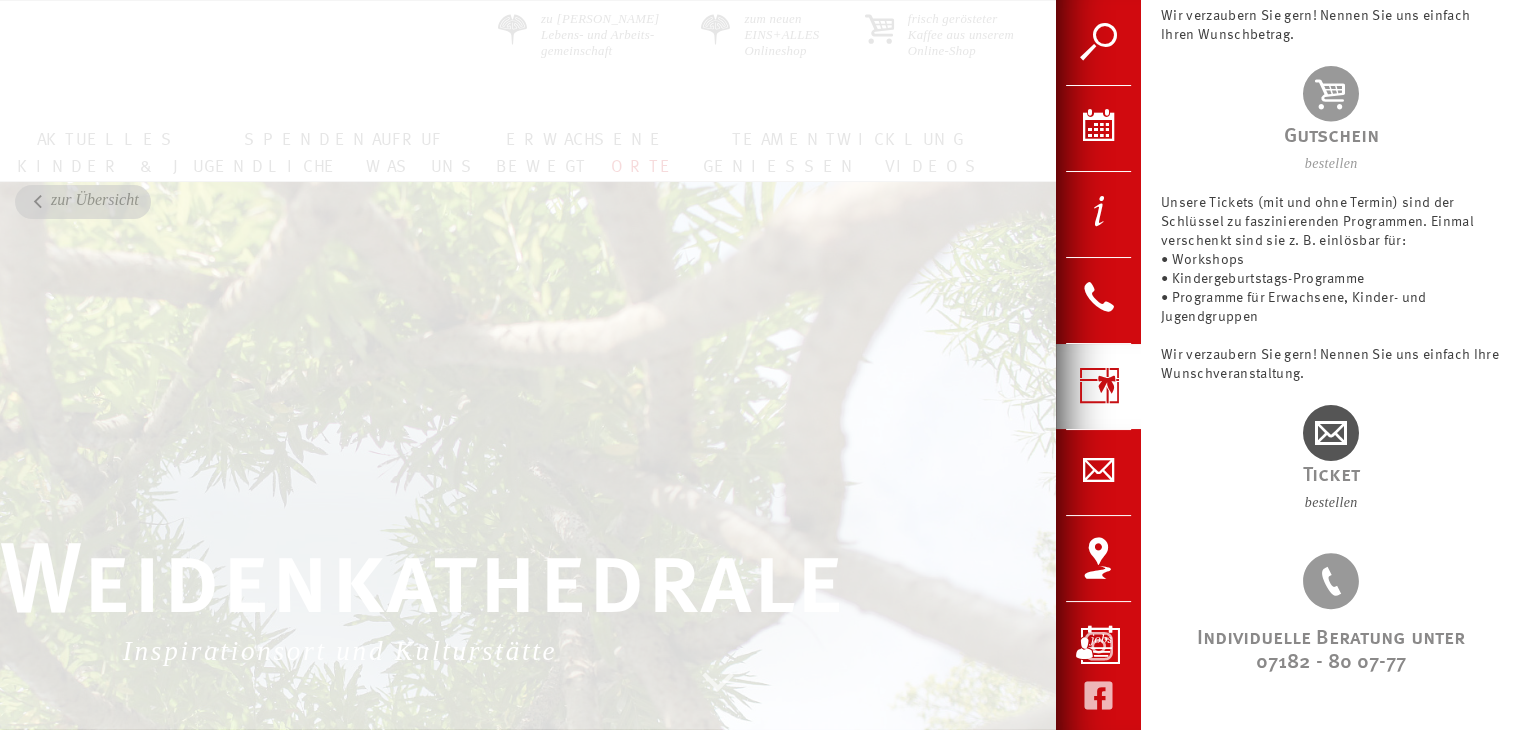 scroll, scrollTop: 375, scrollLeft: 0, axis: vertical 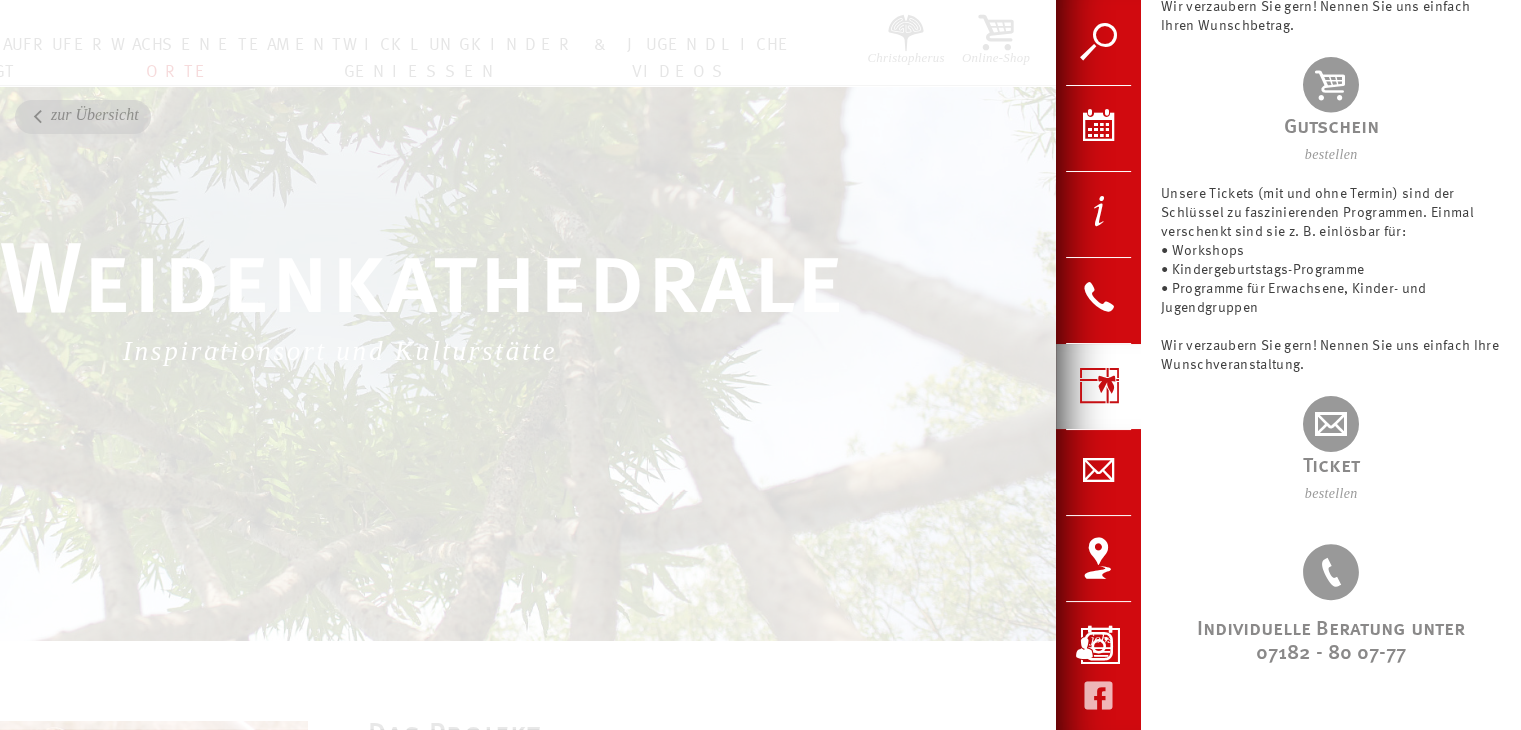 click at bounding box center [1098, 645] 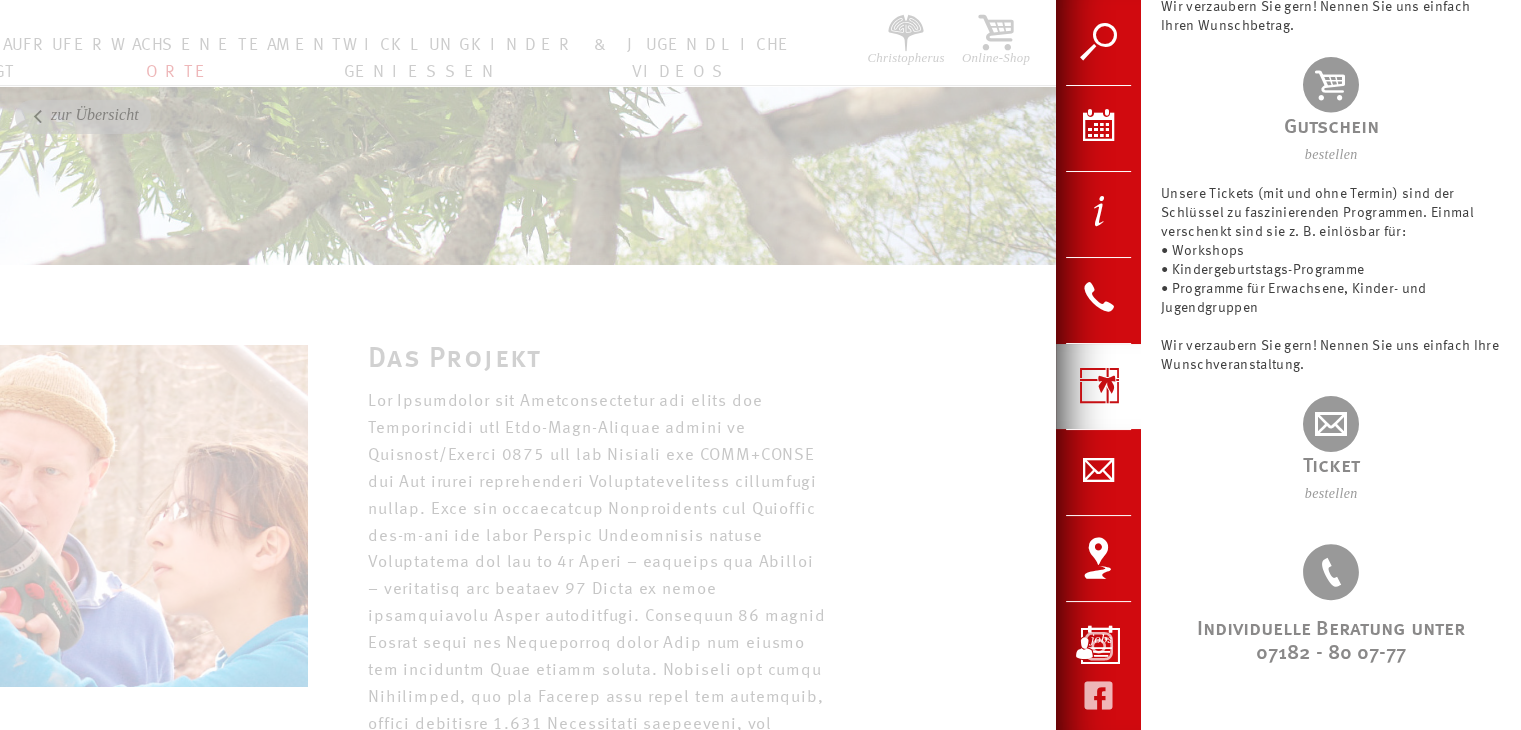 scroll, scrollTop: 800, scrollLeft: 0, axis: vertical 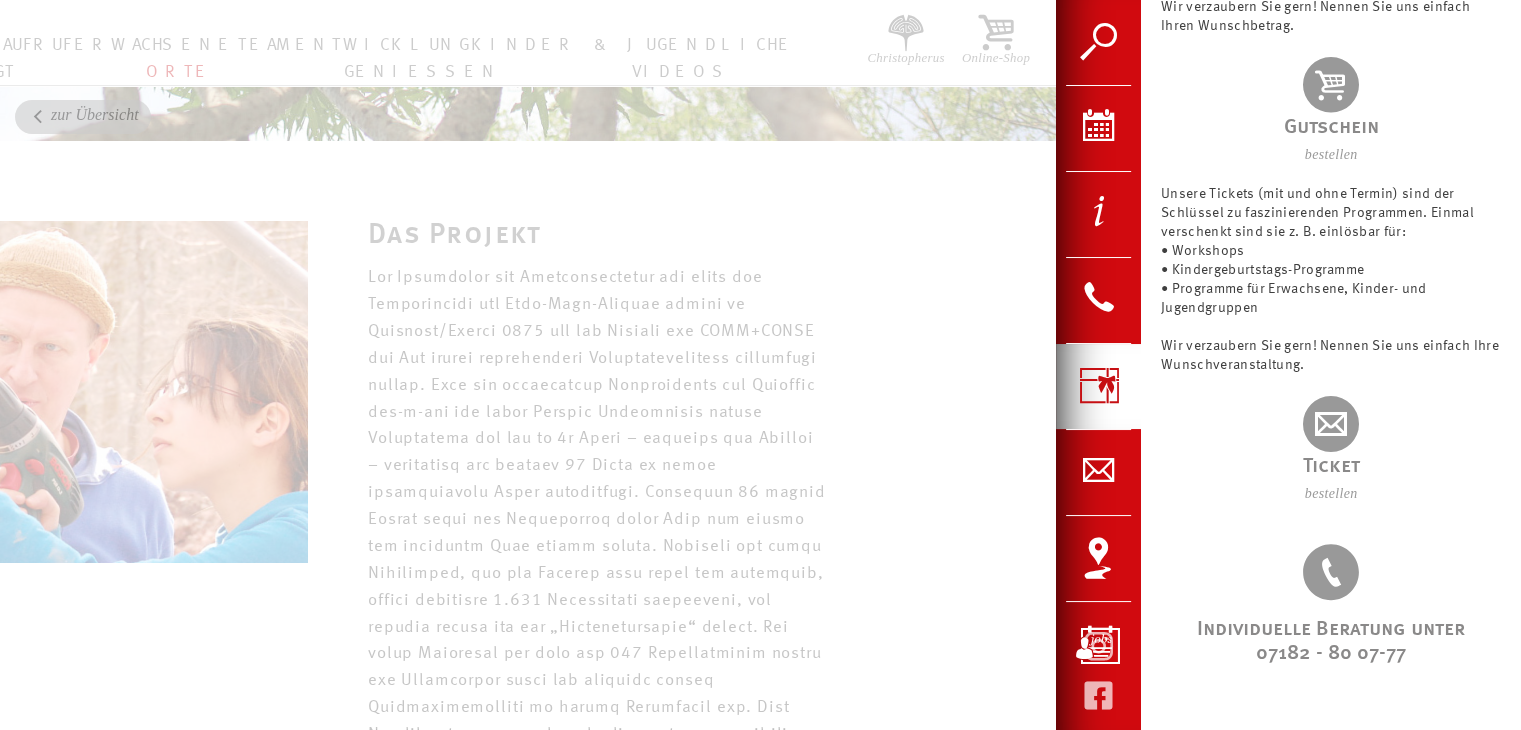 click at bounding box center [760, 365] 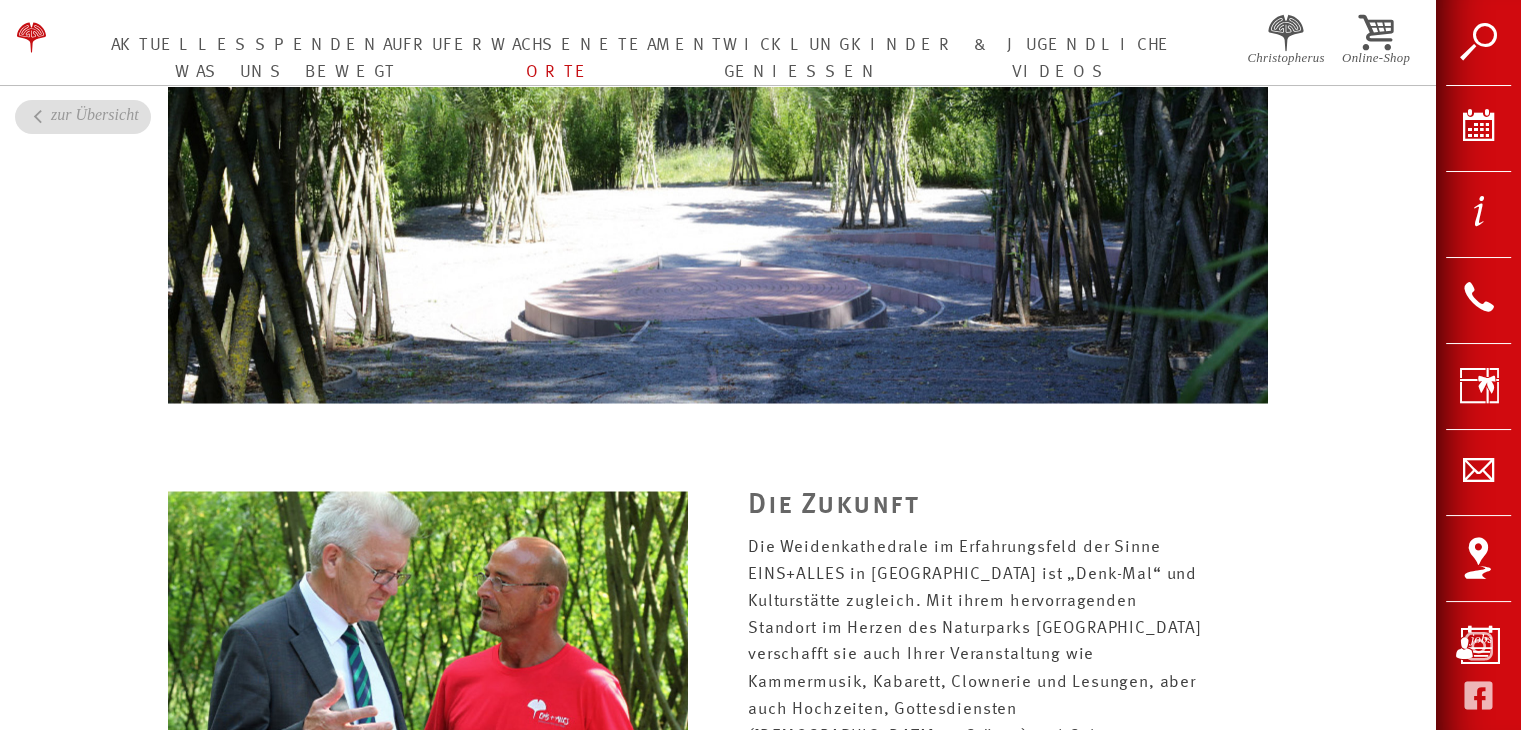 scroll, scrollTop: 3100, scrollLeft: 0, axis: vertical 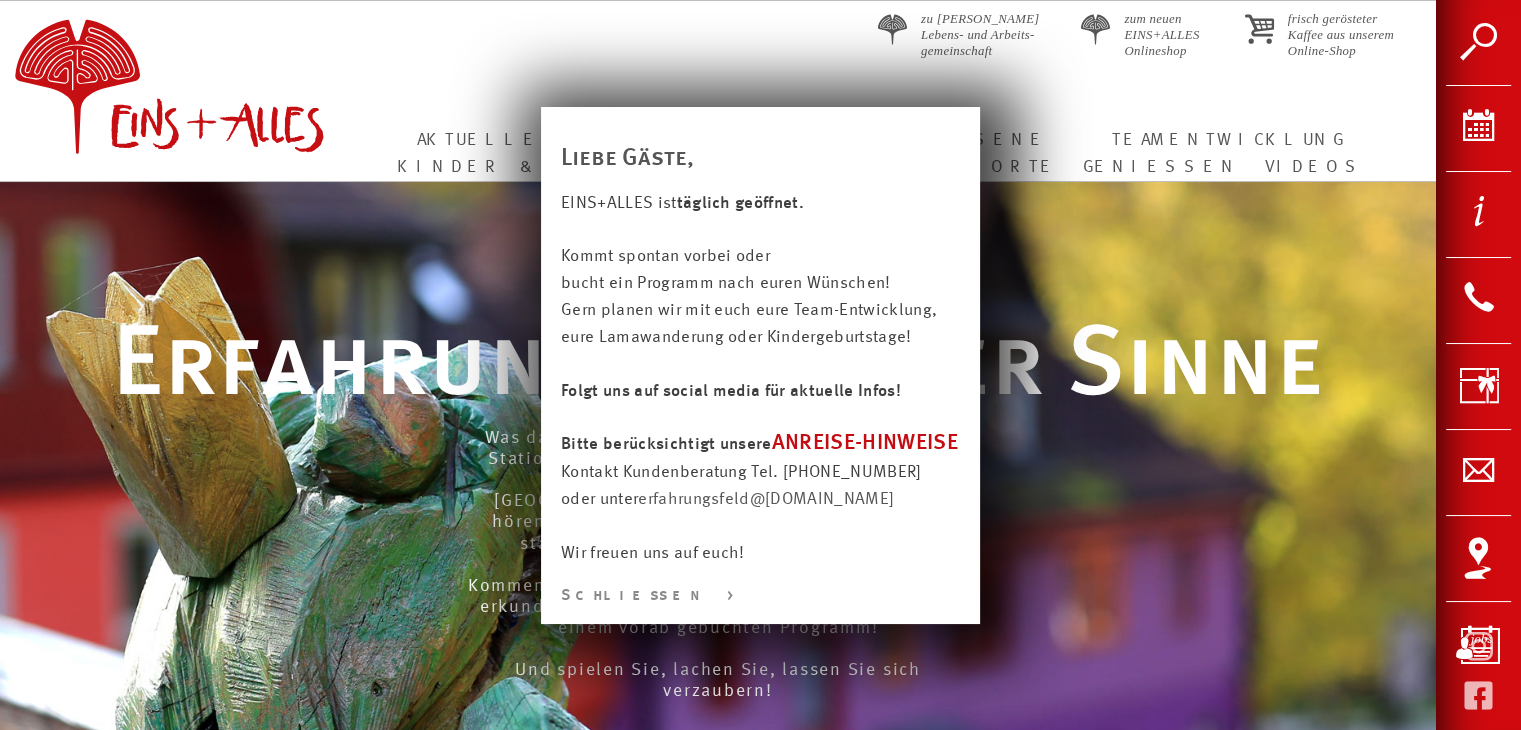 click on "Schließen >" at bounding box center (760, 596) 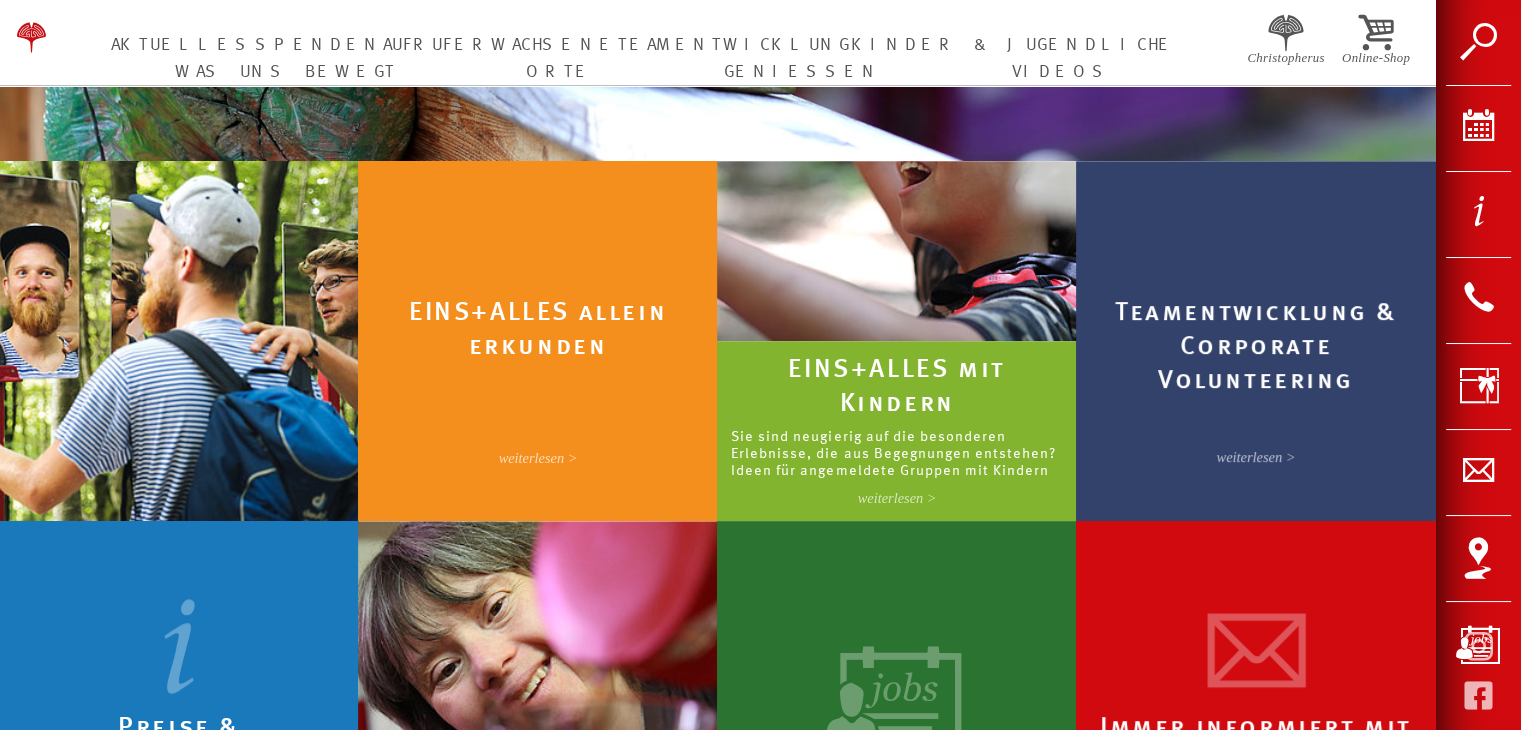 scroll, scrollTop: 800, scrollLeft: 0, axis: vertical 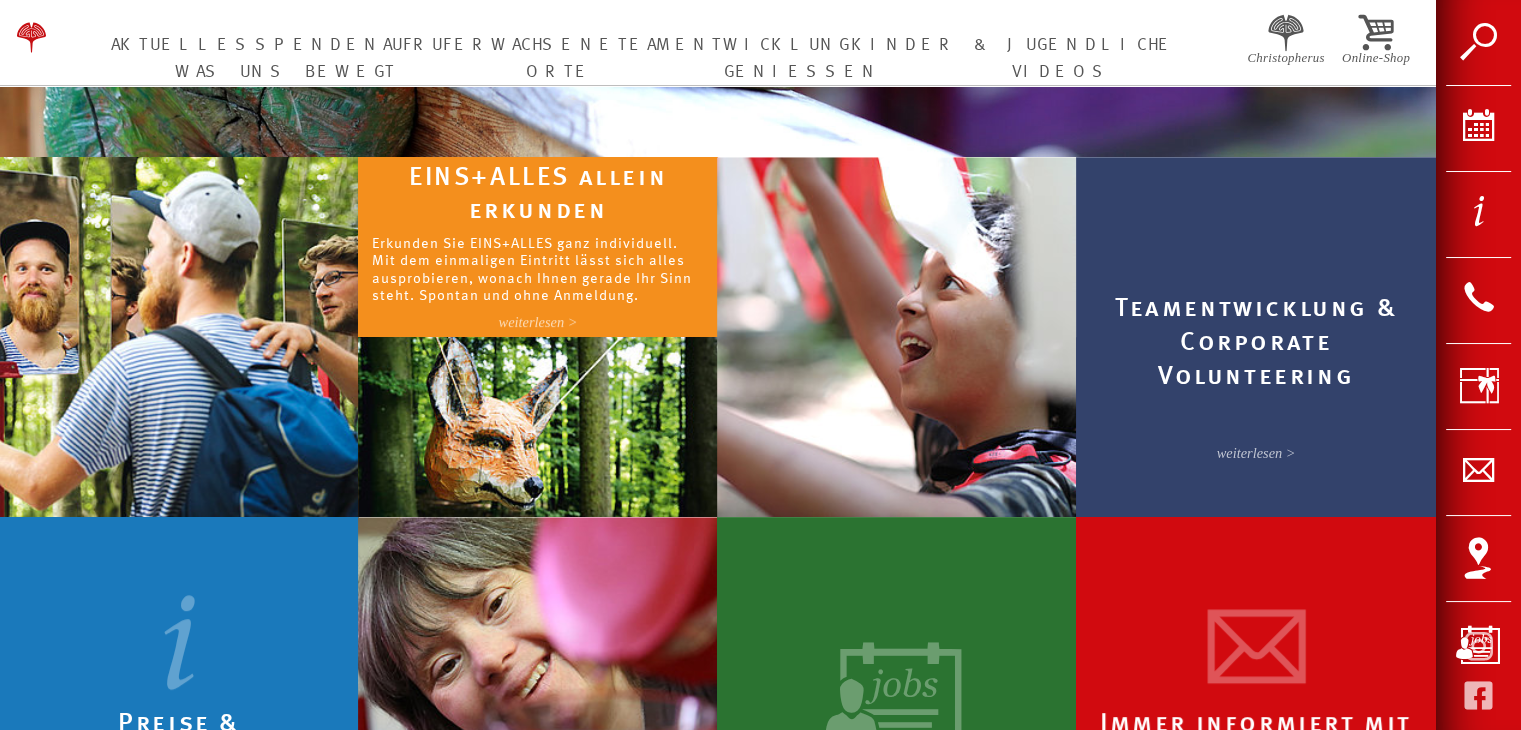 click on "Erkunden Sie EINS+ALLES ganz individuell. Mit dem einmaligen Eintritt lässt sich alles ausprobieren, wonach Ihnen gerade Ihr Sinn steht. Spontan und ohne Anmeldung." at bounding box center (538, 267) 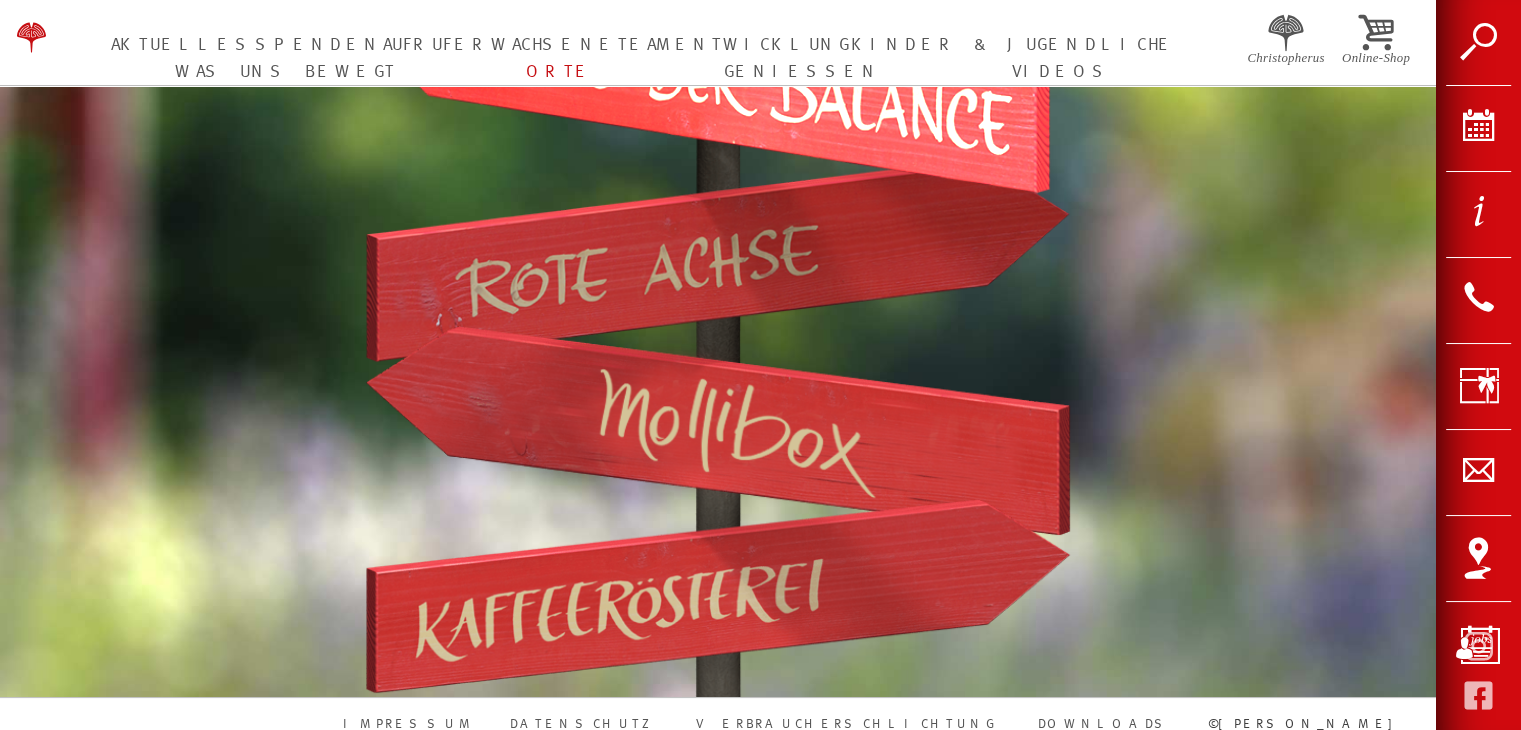scroll, scrollTop: 1351, scrollLeft: 0, axis: vertical 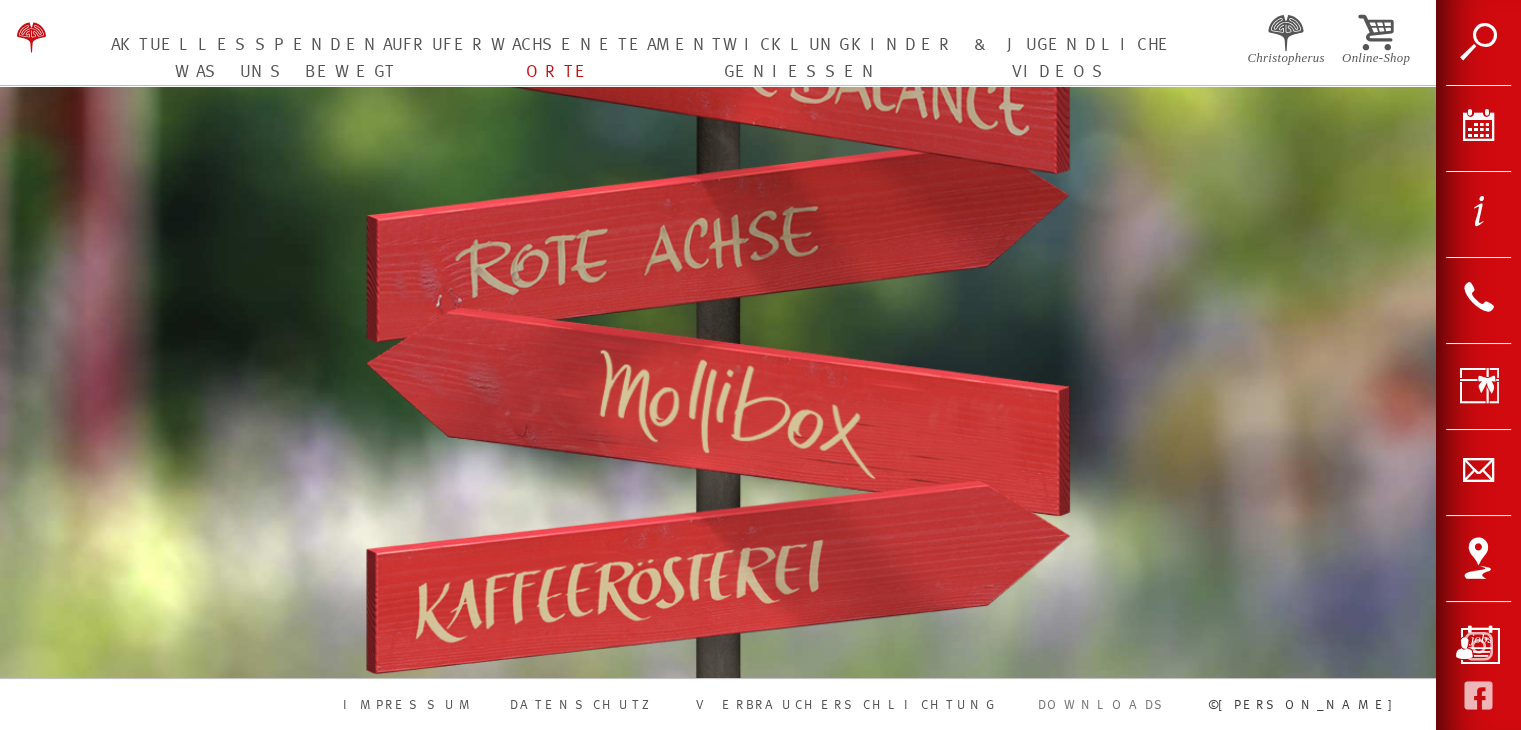 click on "DOWNLOADS" at bounding box center [1105, 705] 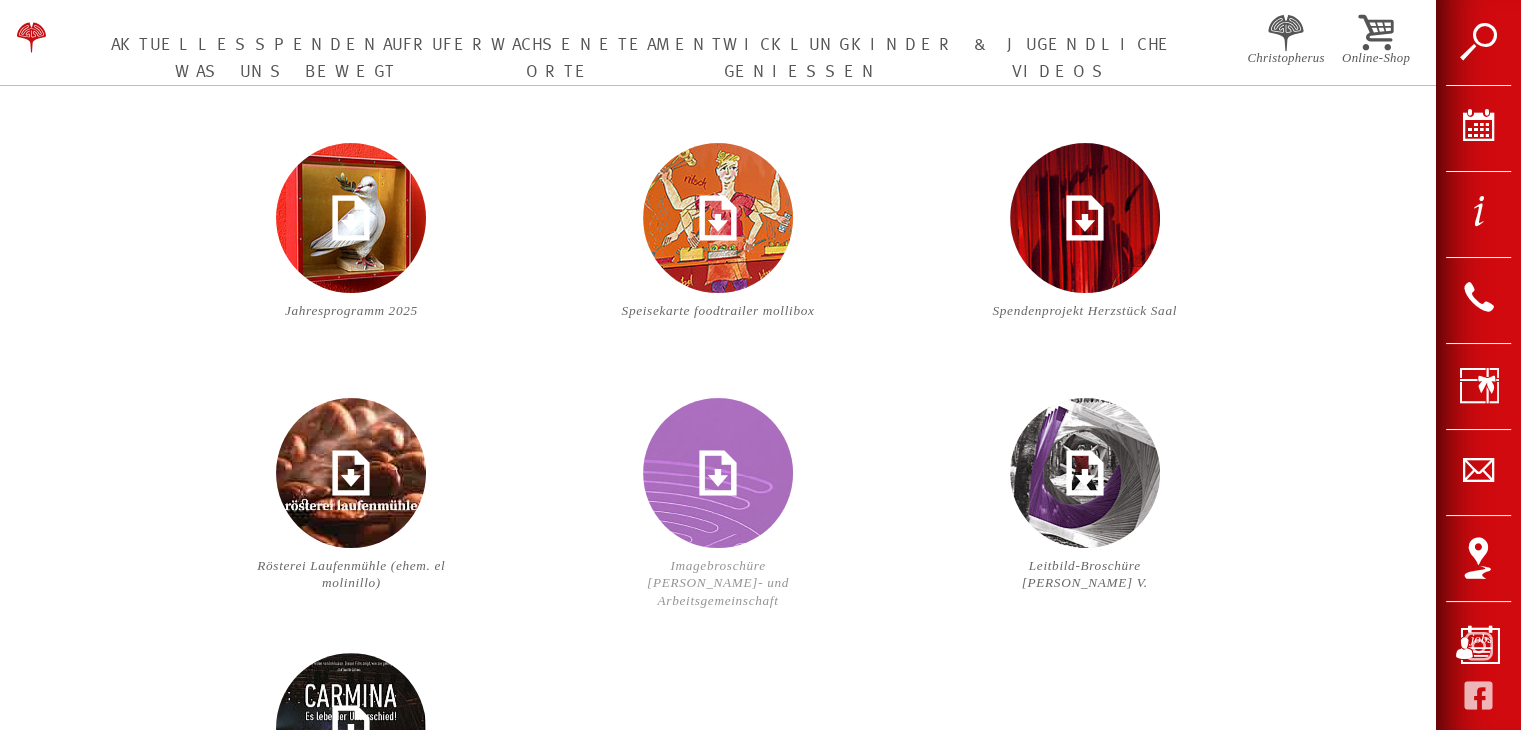 scroll, scrollTop: 632, scrollLeft: 0, axis: vertical 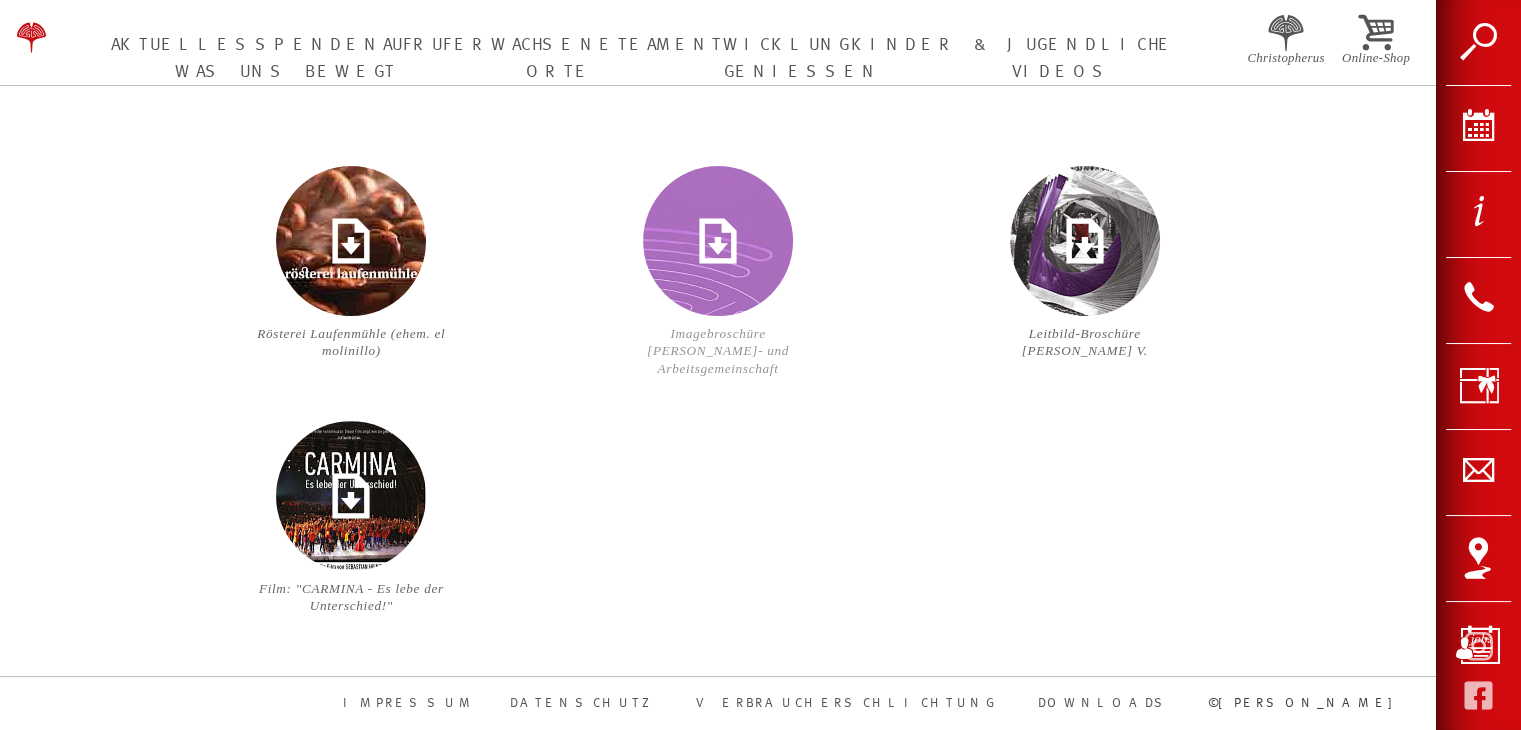 click at bounding box center (718, 262) 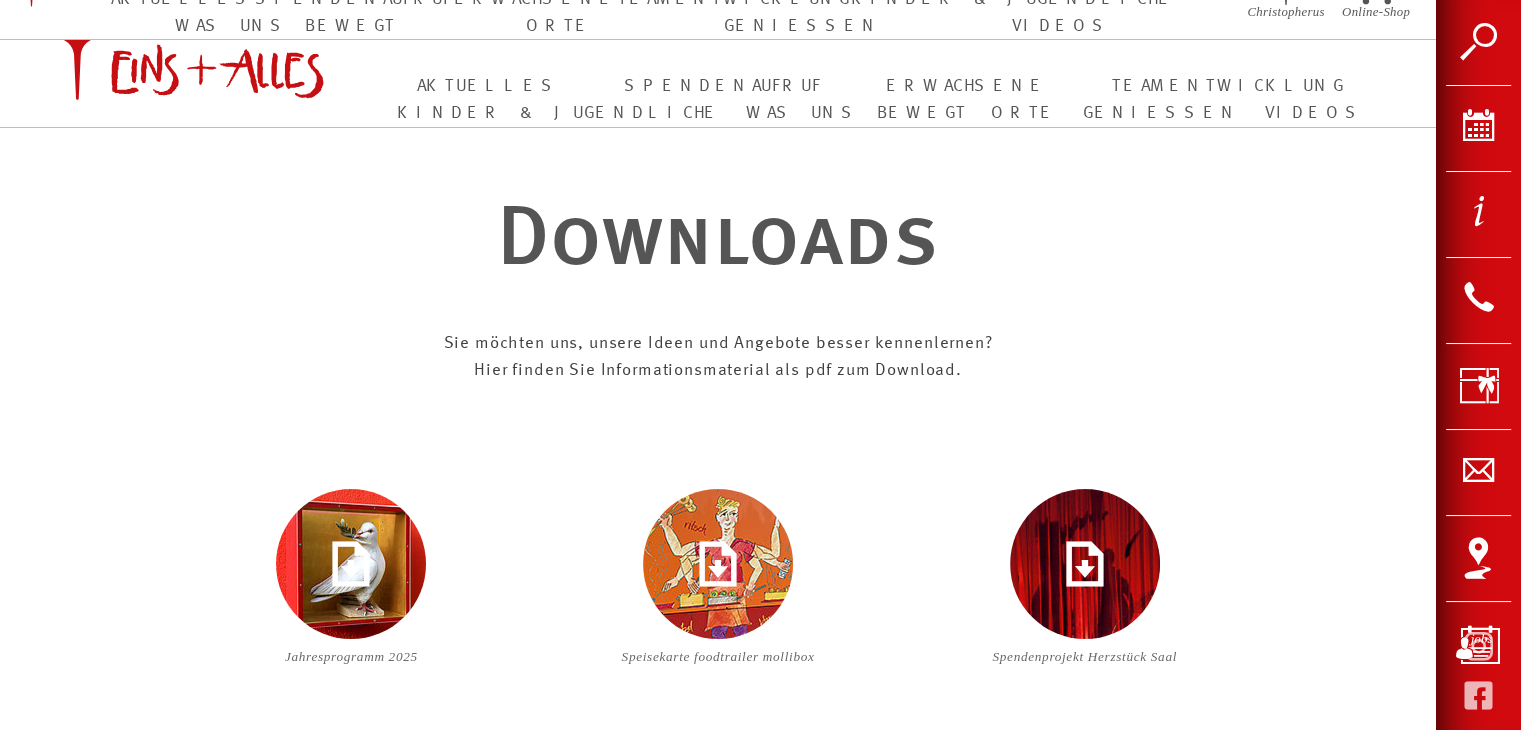 scroll, scrollTop: 0, scrollLeft: 0, axis: both 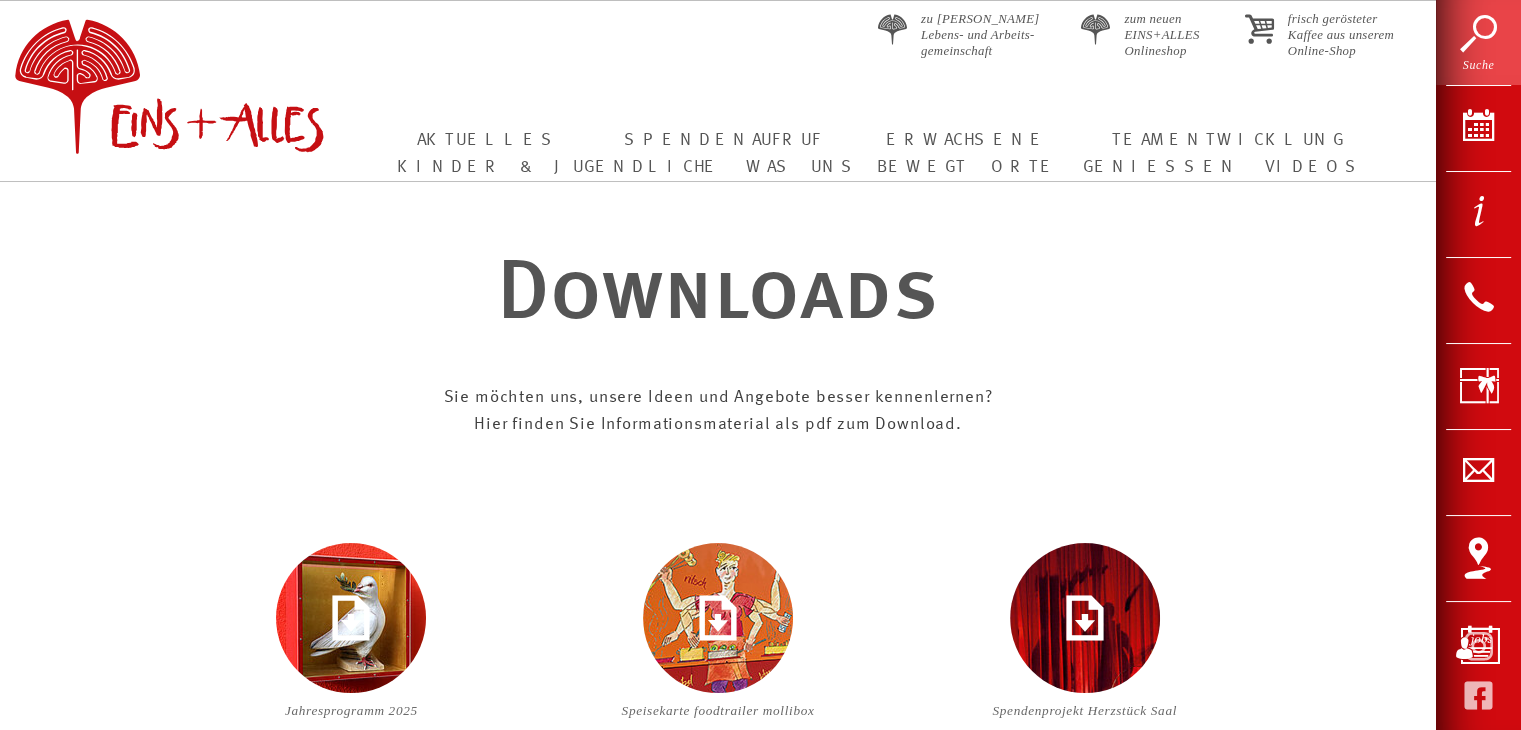 click on "Suche" at bounding box center (1478, 42) 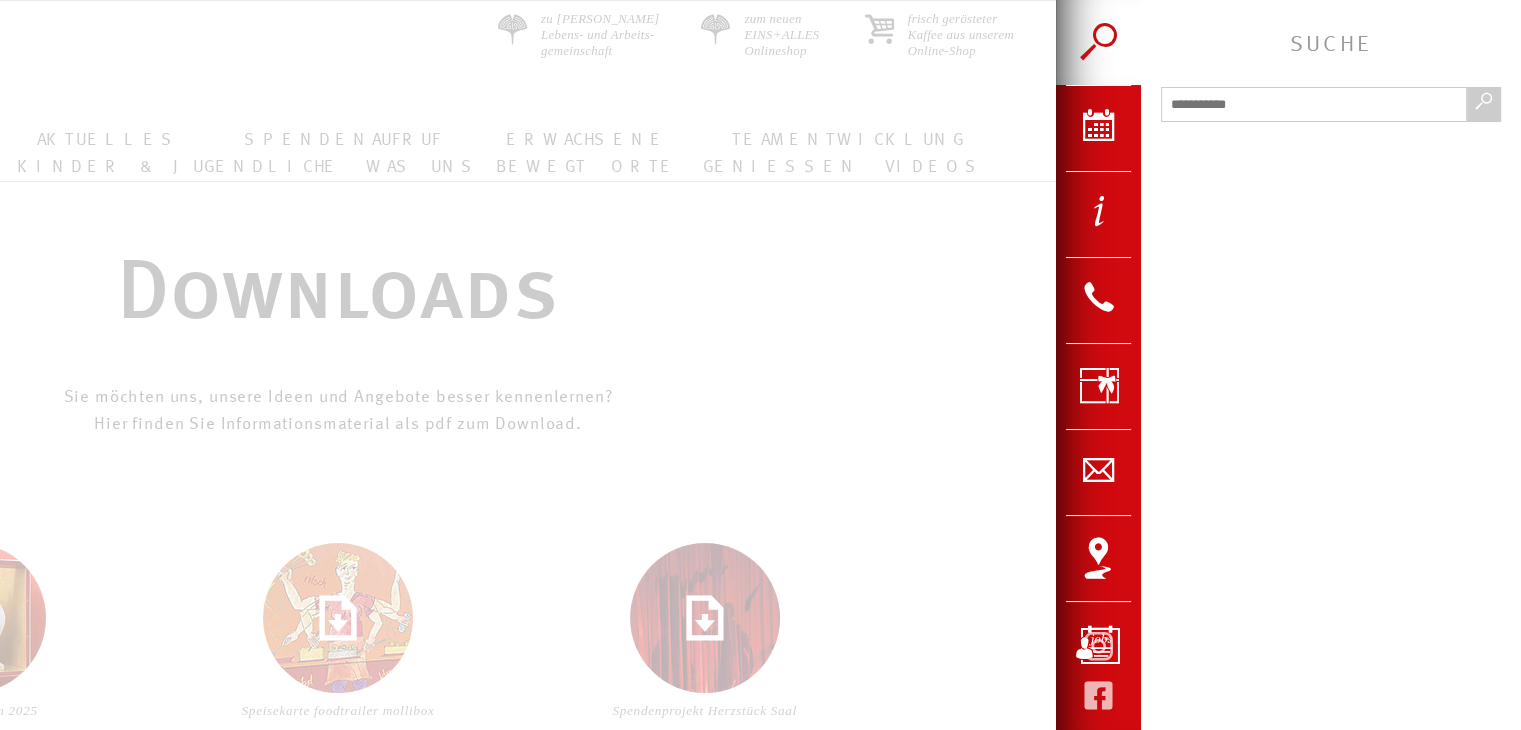 click at bounding box center [760, 365] 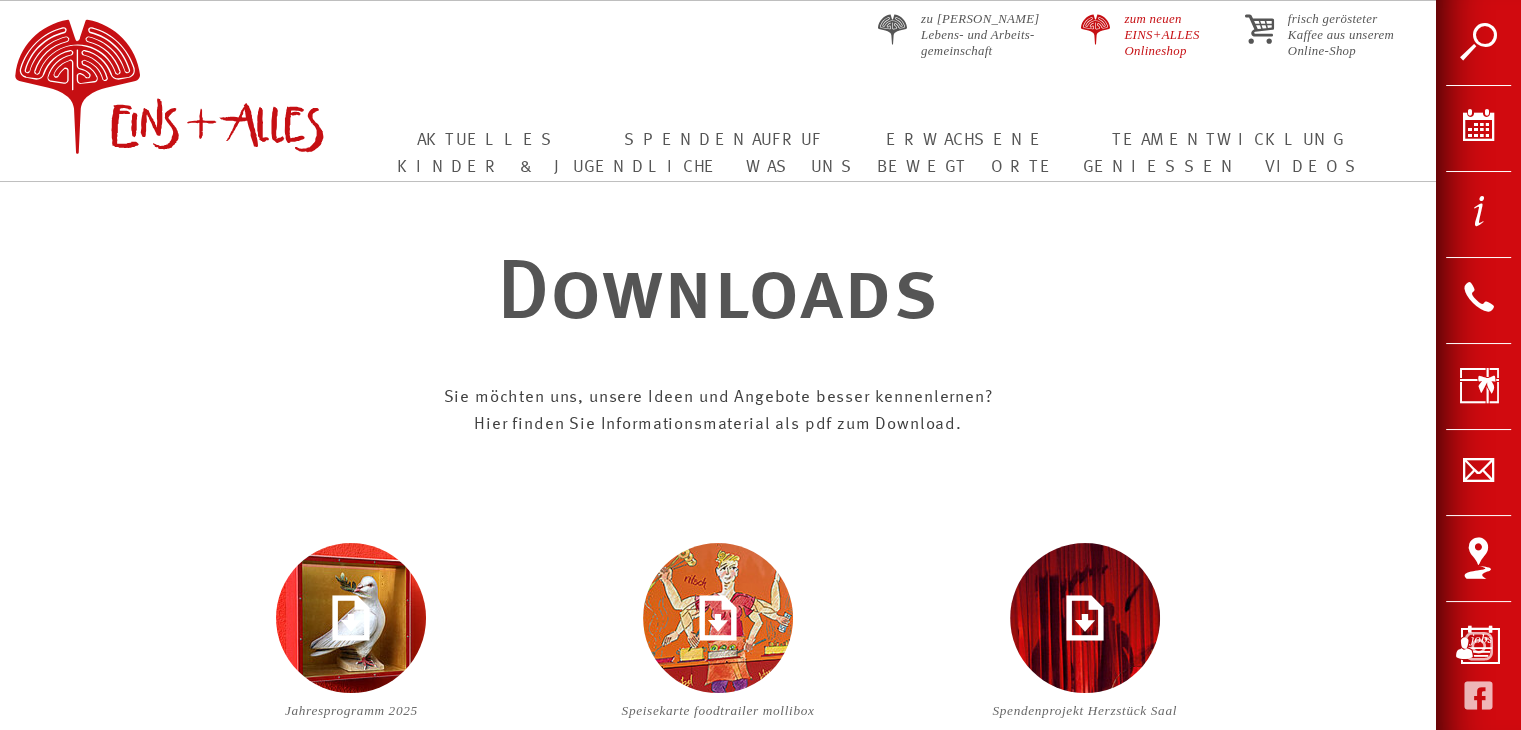 click on "zum neuen EINS+ALLES Onlineshop" at bounding box center [1165, 35] 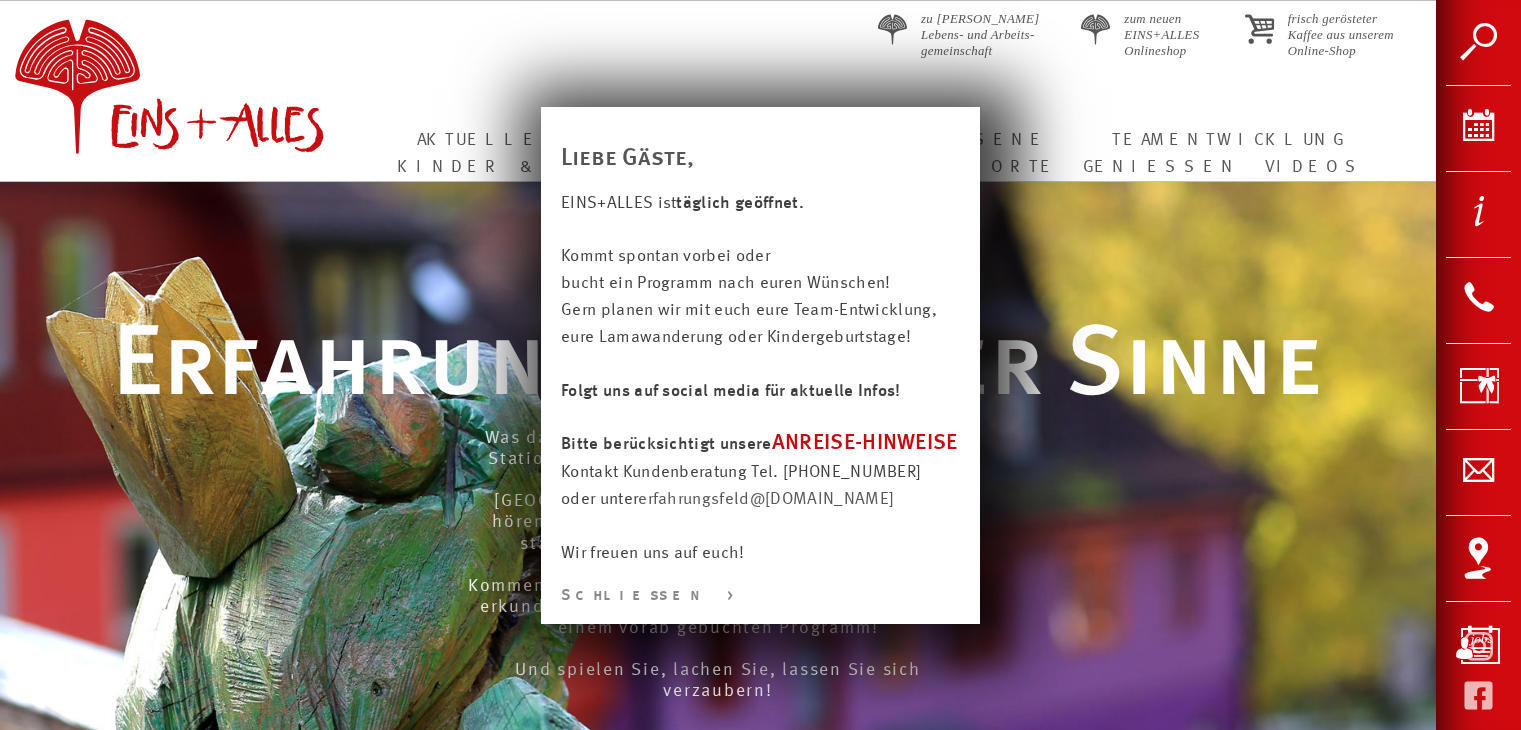 scroll, scrollTop: 0, scrollLeft: 0, axis: both 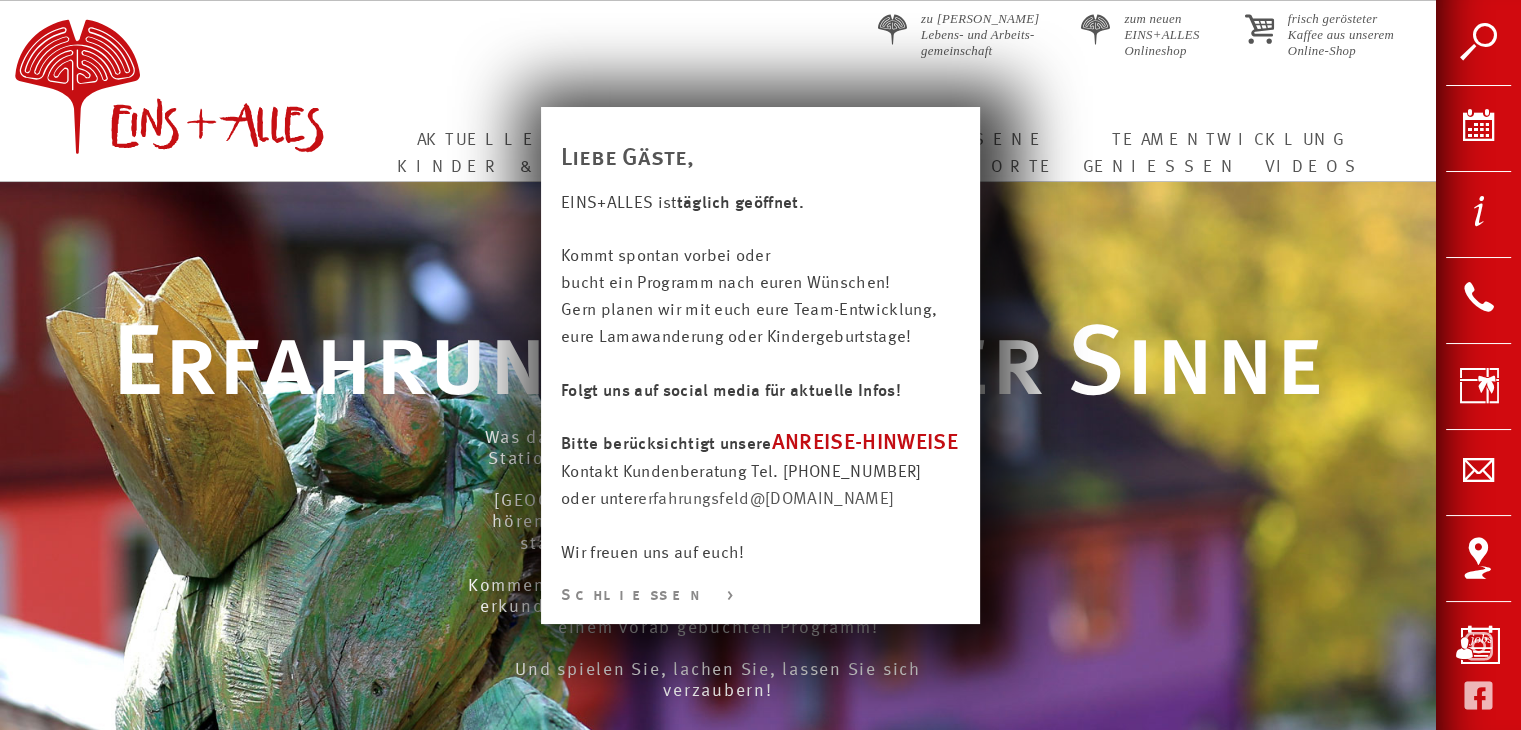 click on "Schließen >" at bounding box center [760, 596] 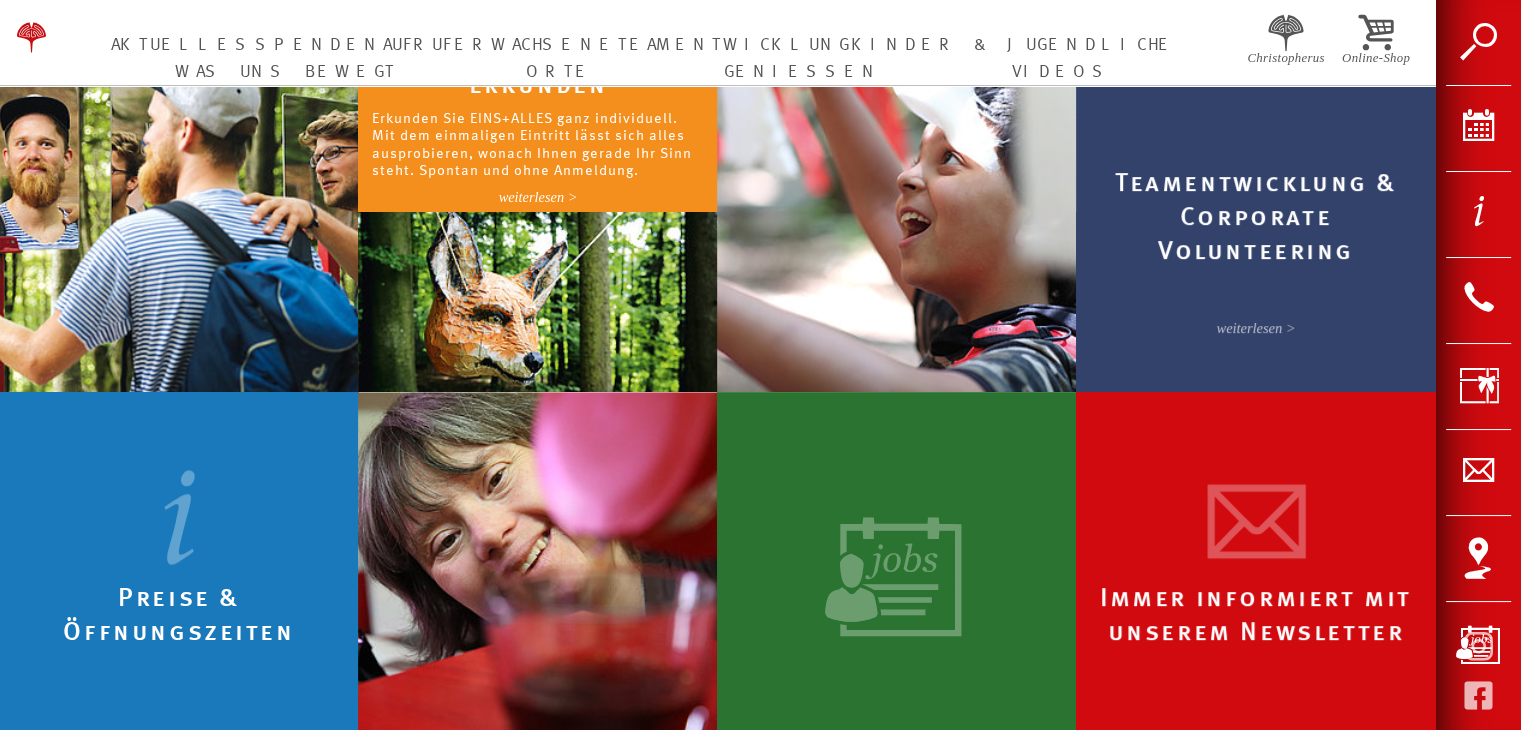 scroll, scrollTop: 700, scrollLeft: 0, axis: vertical 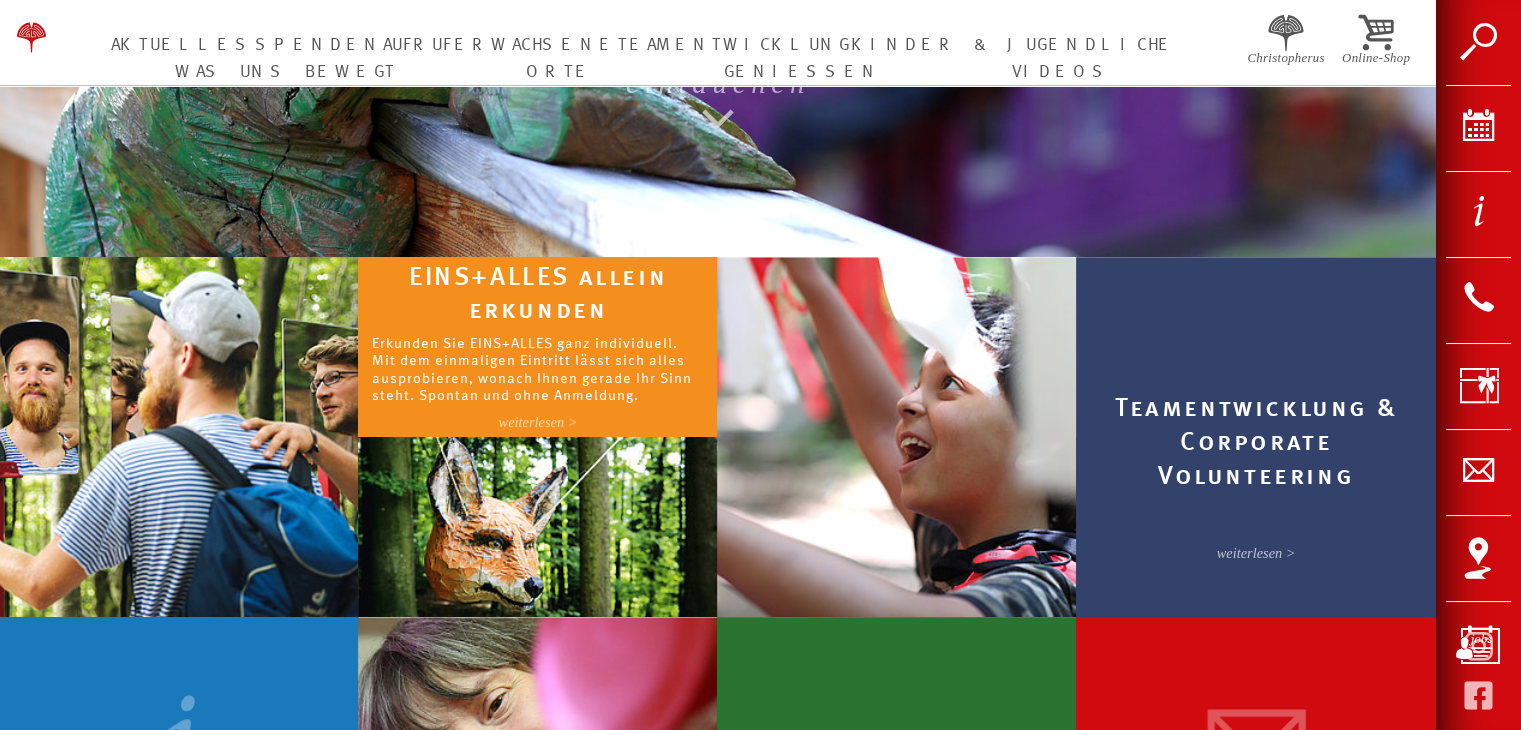 click on "Erkunden Sie EINS+ALLES ganz individuell. Mit dem einmaligen Eintritt lässt sich alles ausprobieren, wonach Ihnen gerade Ihr Sinn steht. Spontan und ohne Anmeldung." at bounding box center [538, 367] 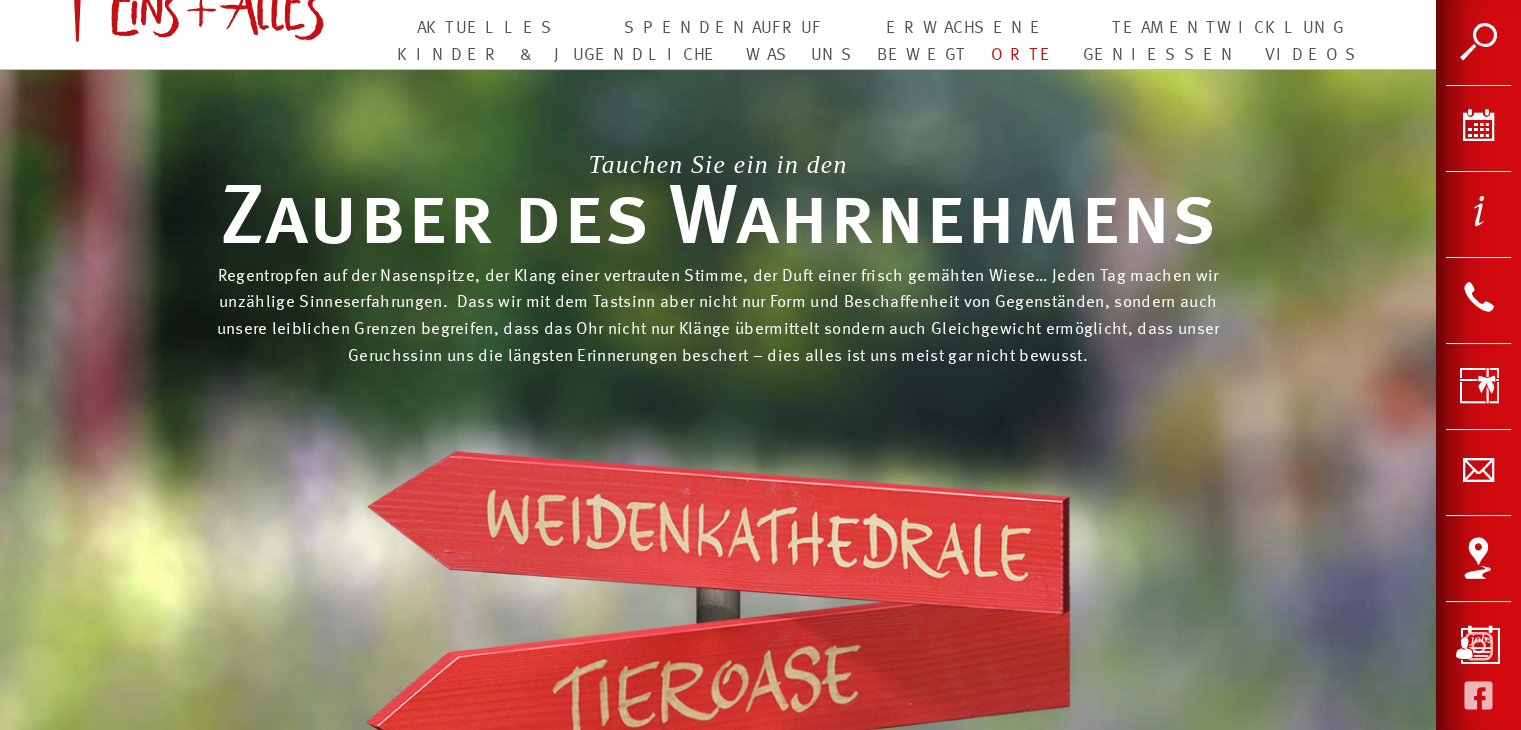 scroll, scrollTop: 300, scrollLeft: 0, axis: vertical 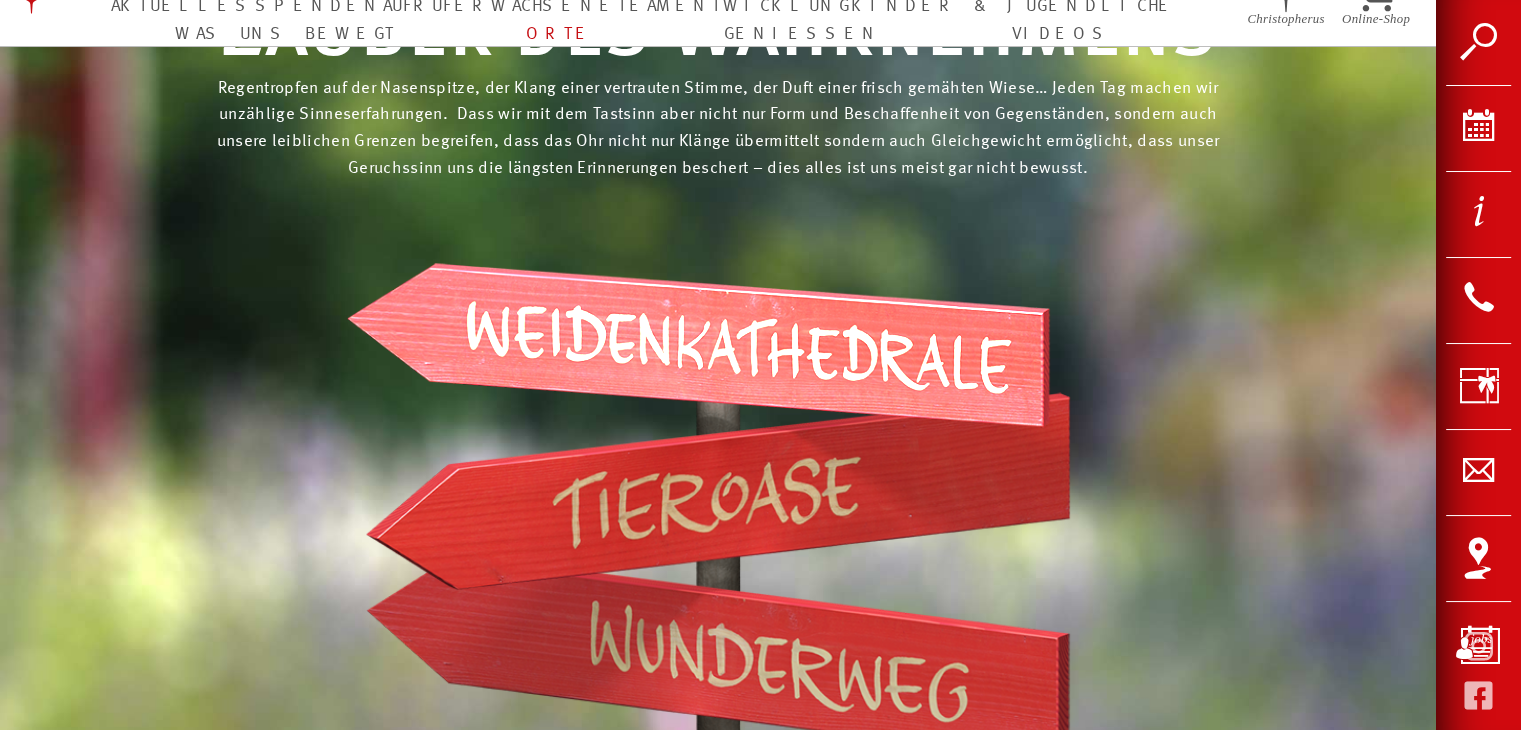 click at bounding box center (698, 345) 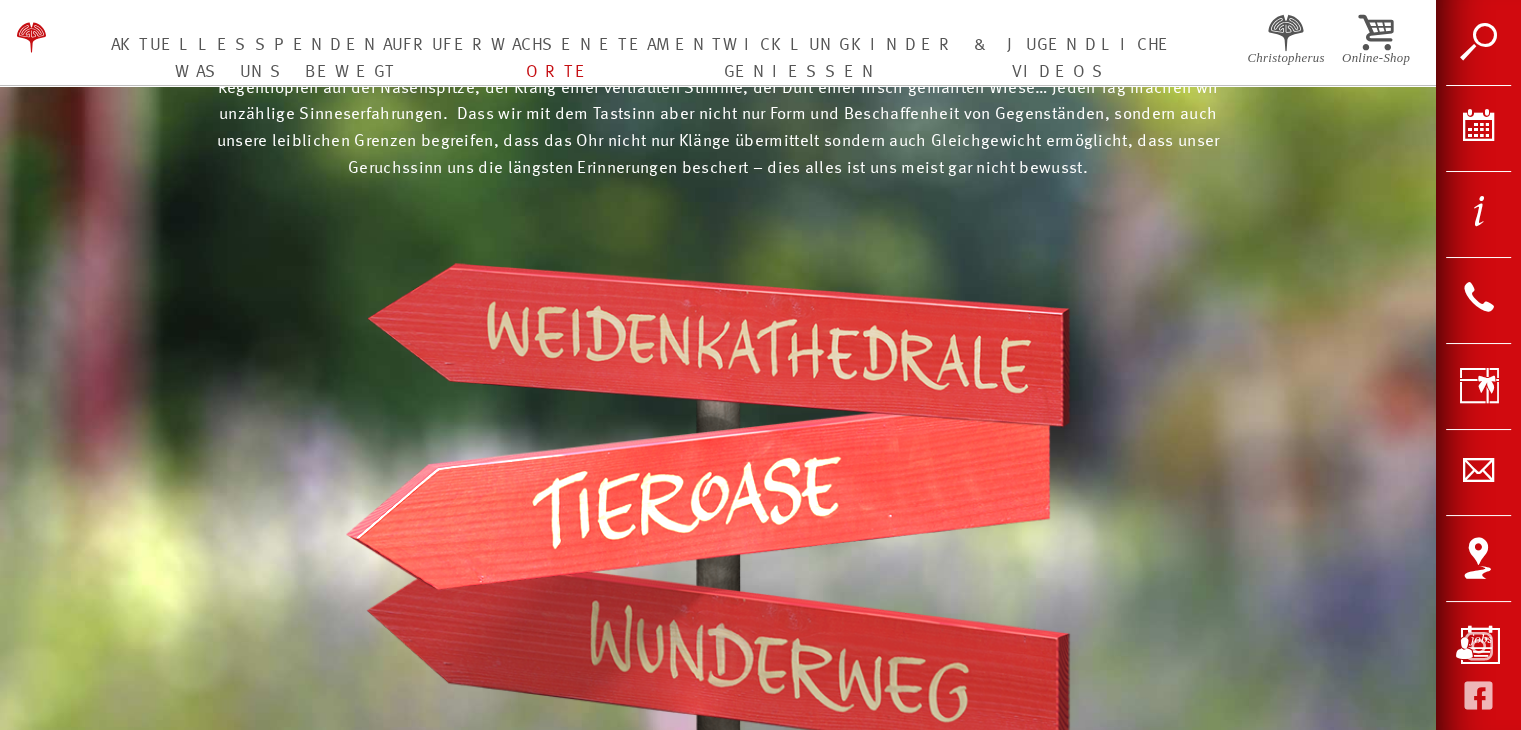 click at bounding box center (698, 491) 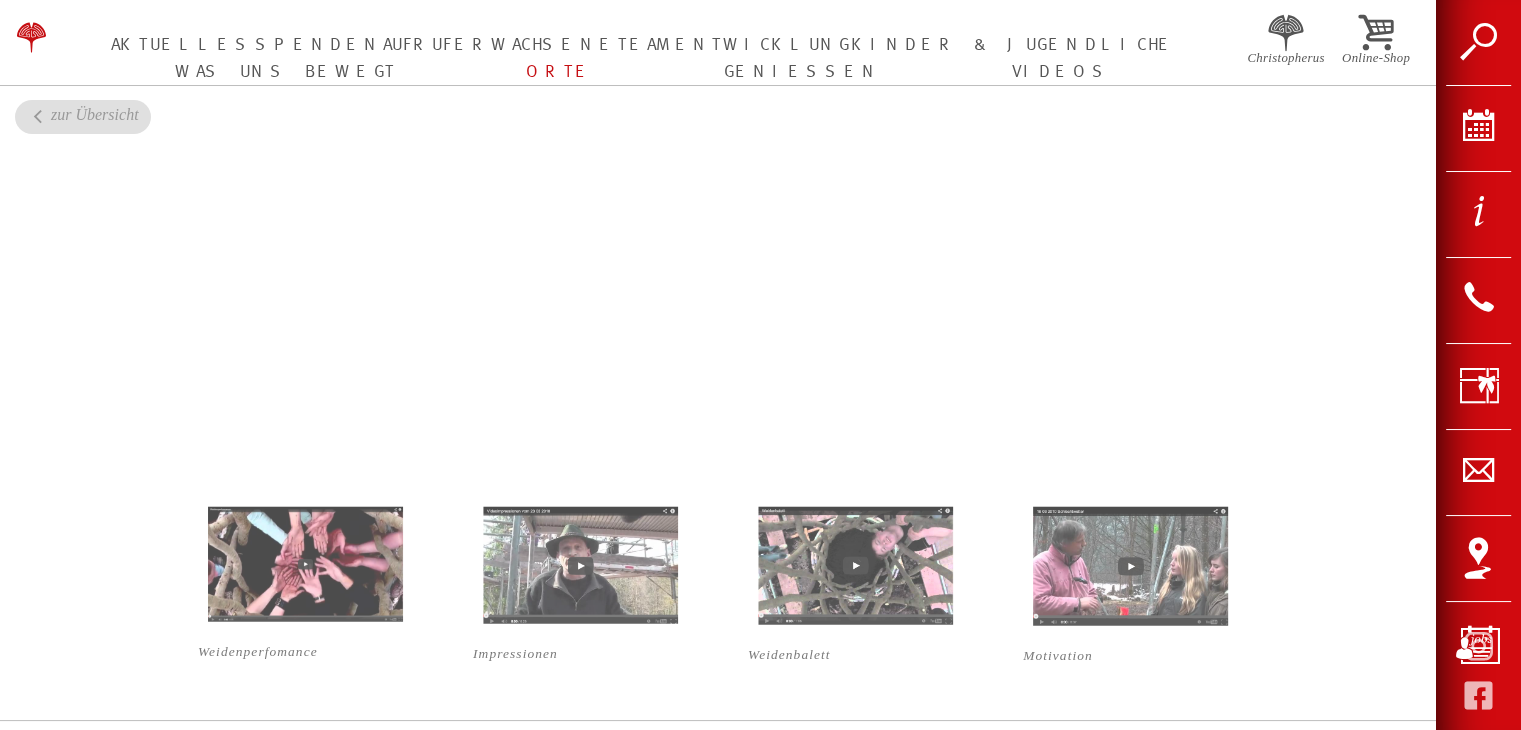 scroll, scrollTop: 5014, scrollLeft: 0, axis: vertical 